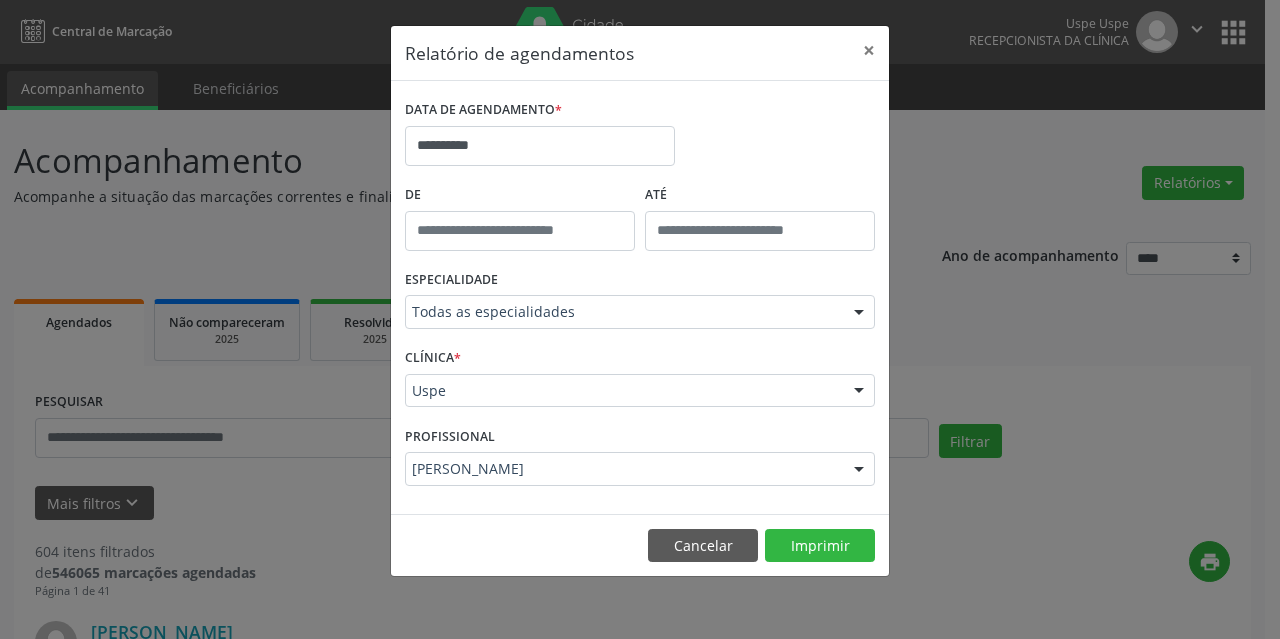 scroll, scrollTop: 0, scrollLeft: 0, axis: both 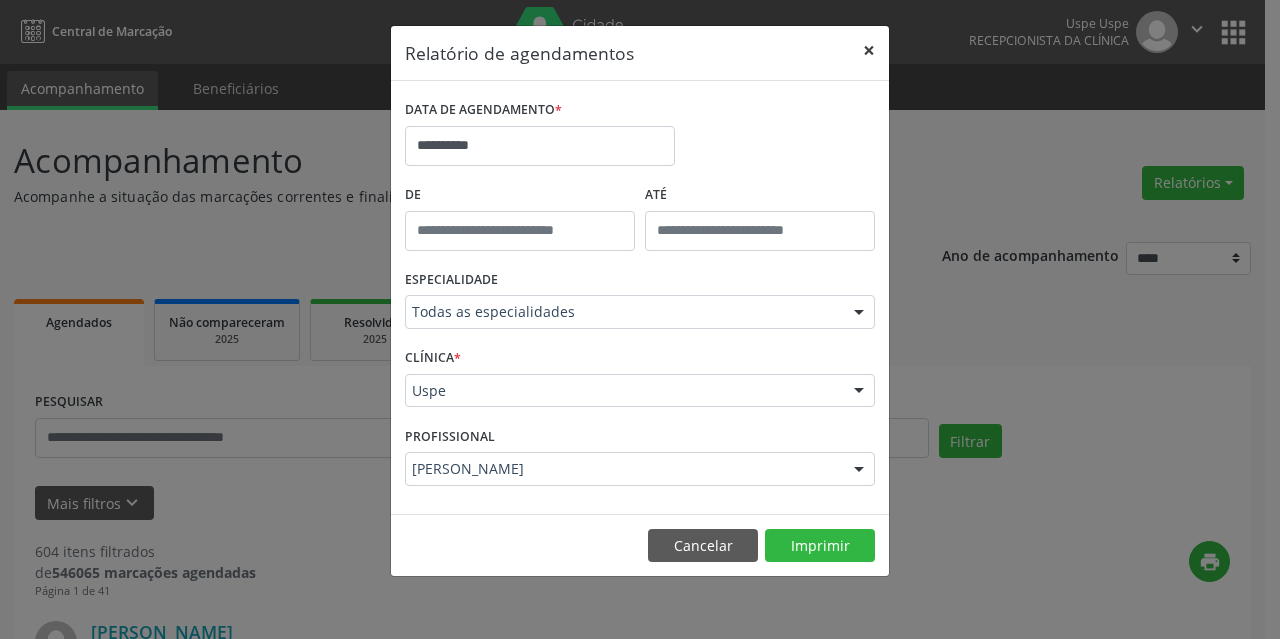 click on "×" at bounding box center [869, 50] 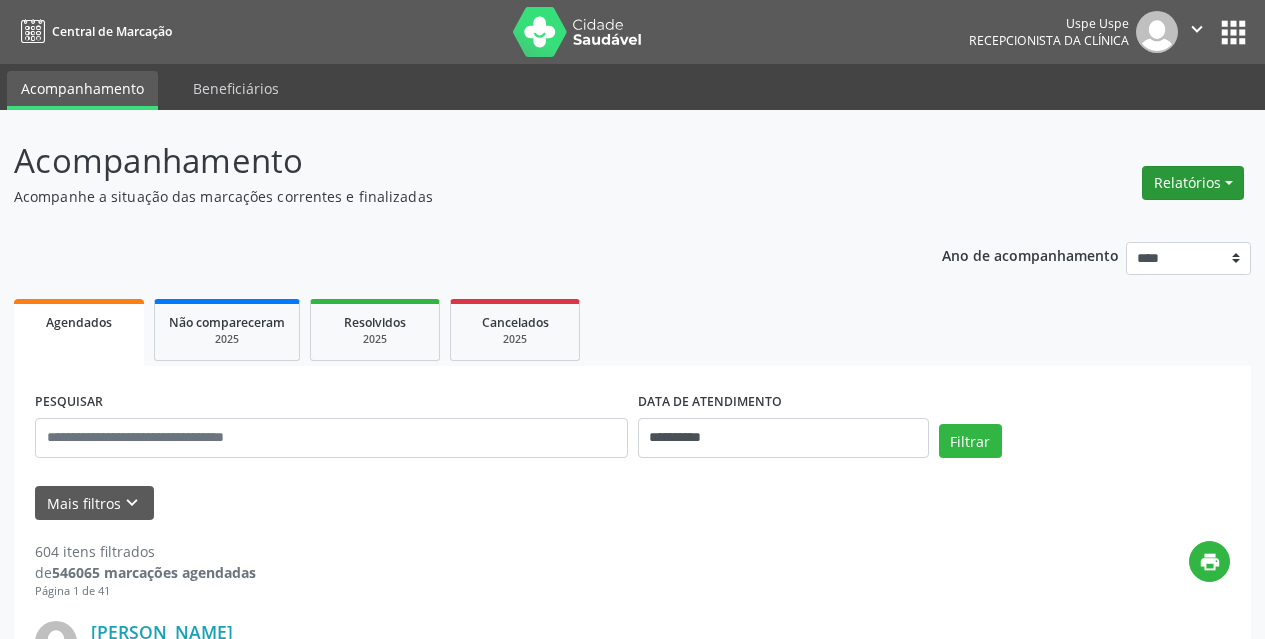 click on "Relatórios" at bounding box center [1193, 183] 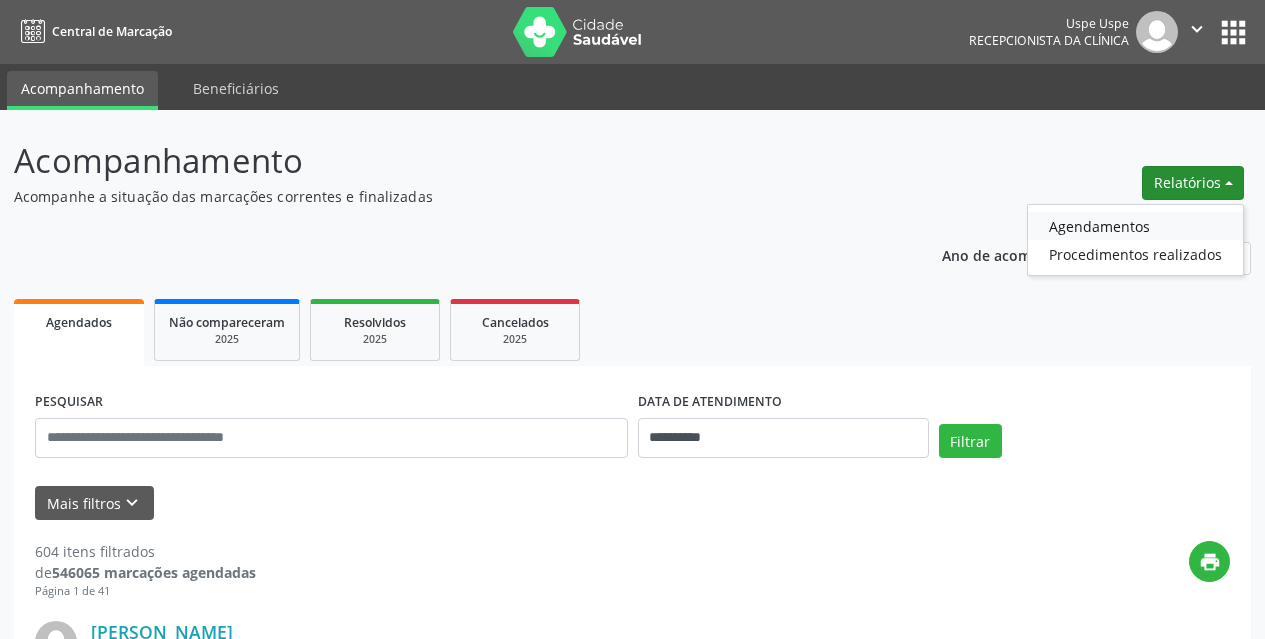 click on "Agendamentos" at bounding box center (1135, 226) 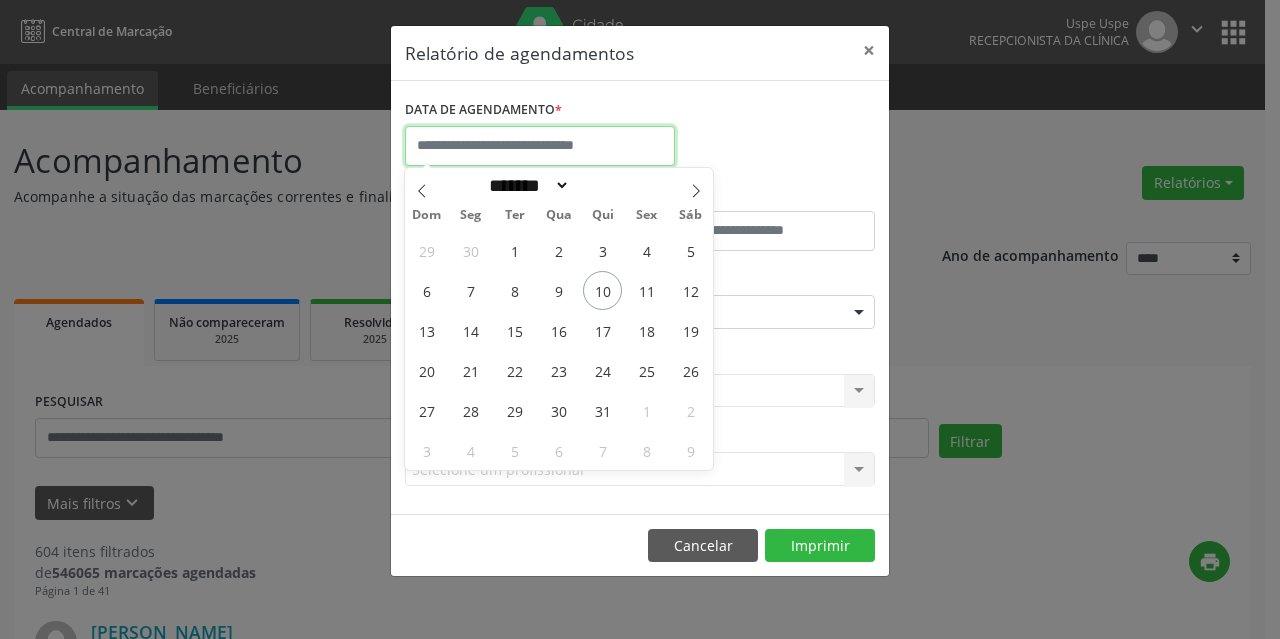 click at bounding box center (540, 146) 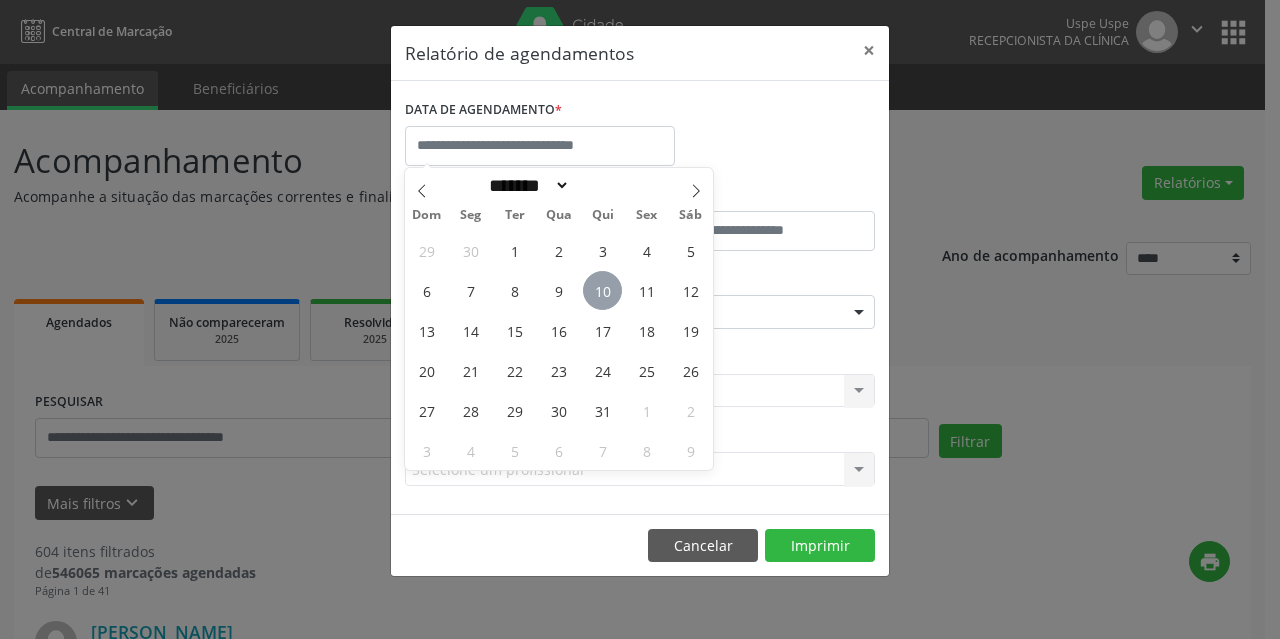 click on "10" at bounding box center (602, 290) 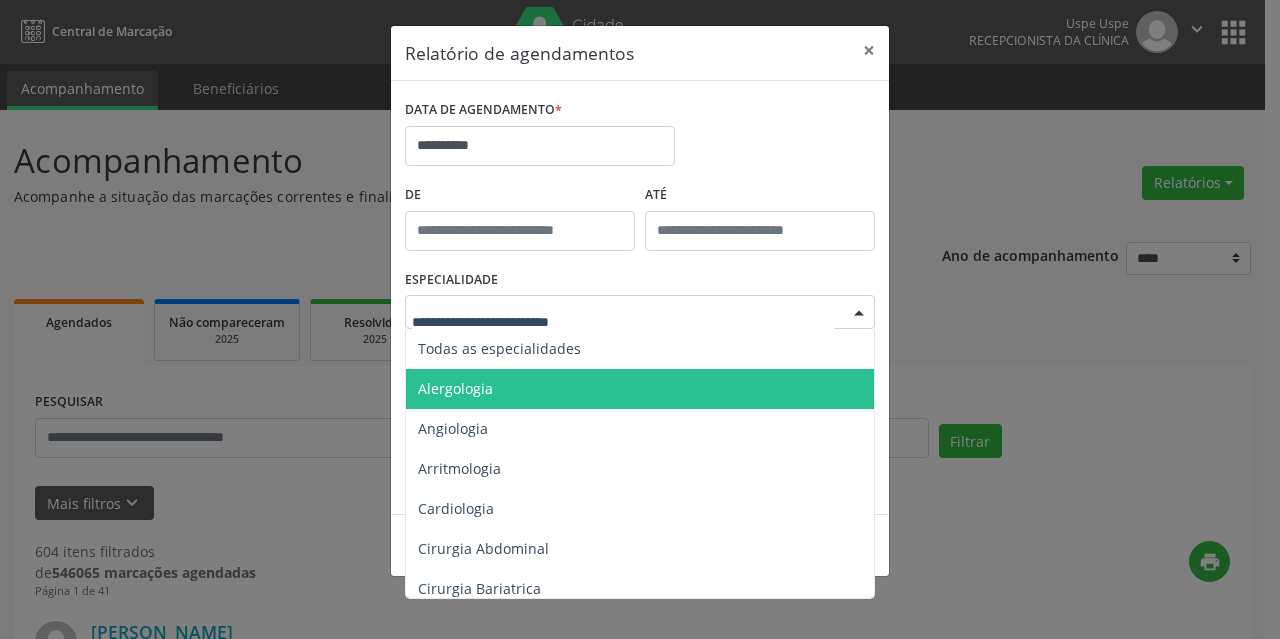 click on "Alergologia" at bounding box center (641, 389) 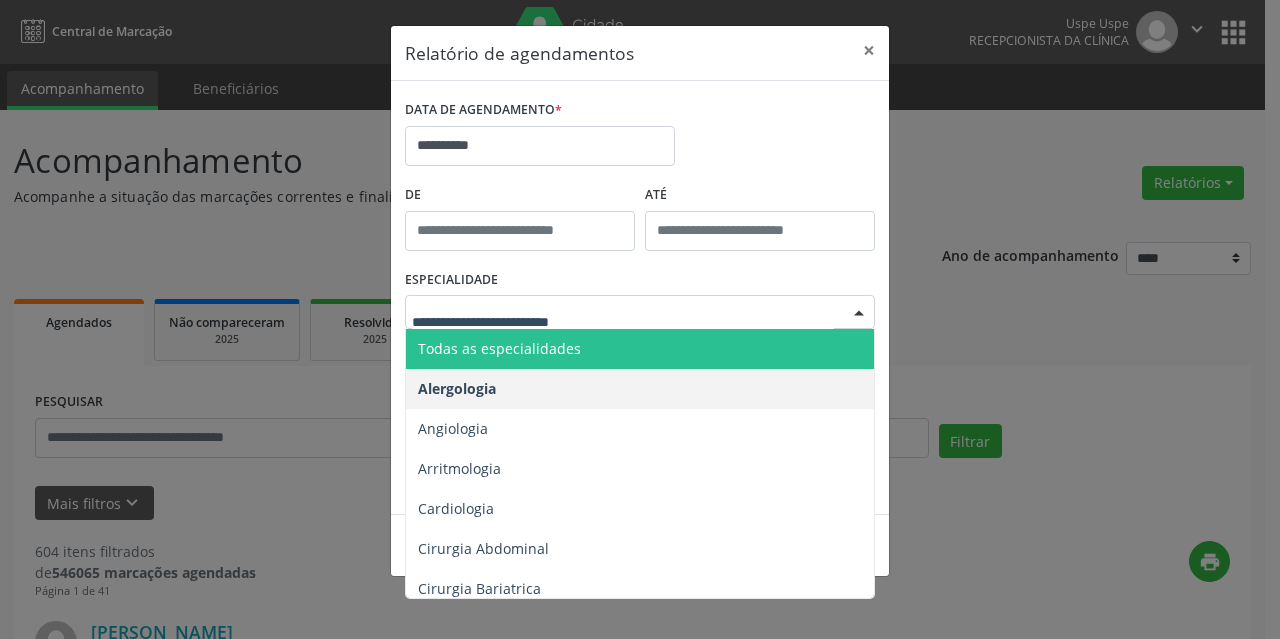 click on "Todas as especialidades" at bounding box center (499, 348) 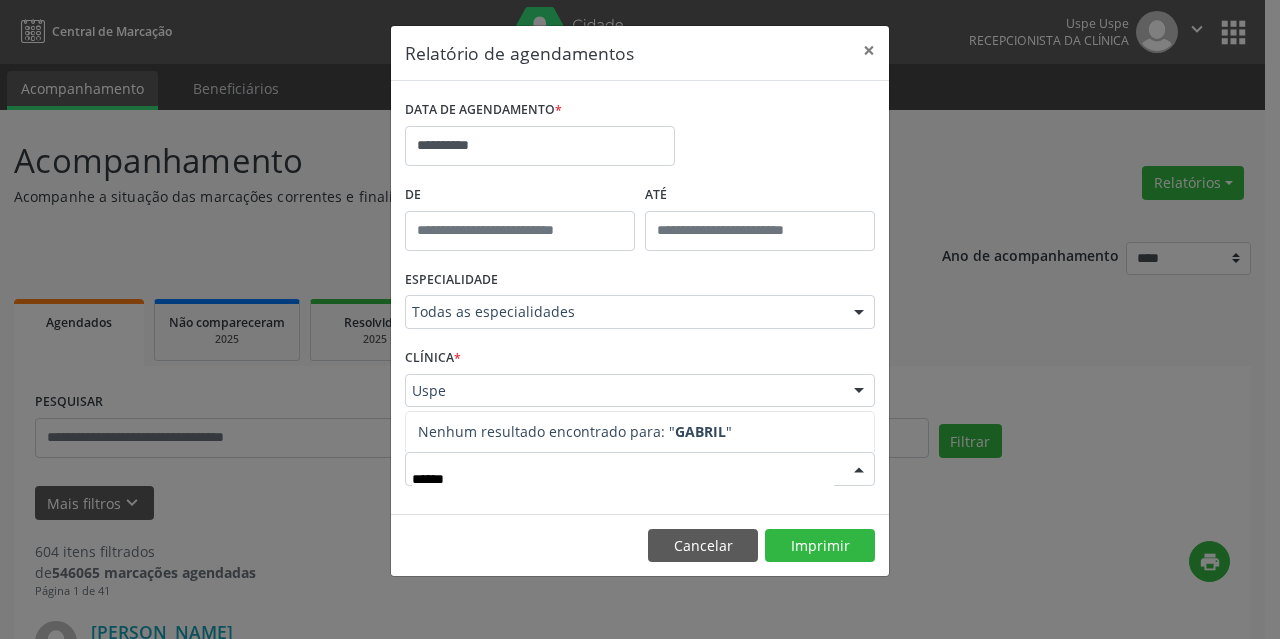 type on "*****" 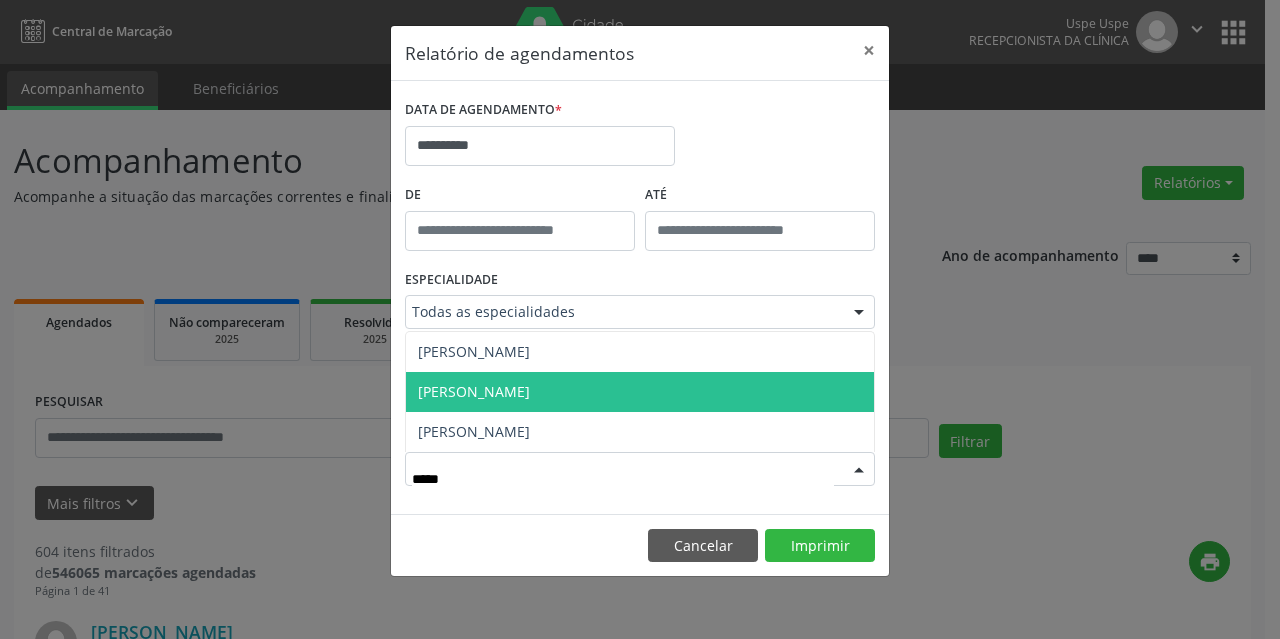click on "[PERSON_NAME]" at bounding box center [474, 391] 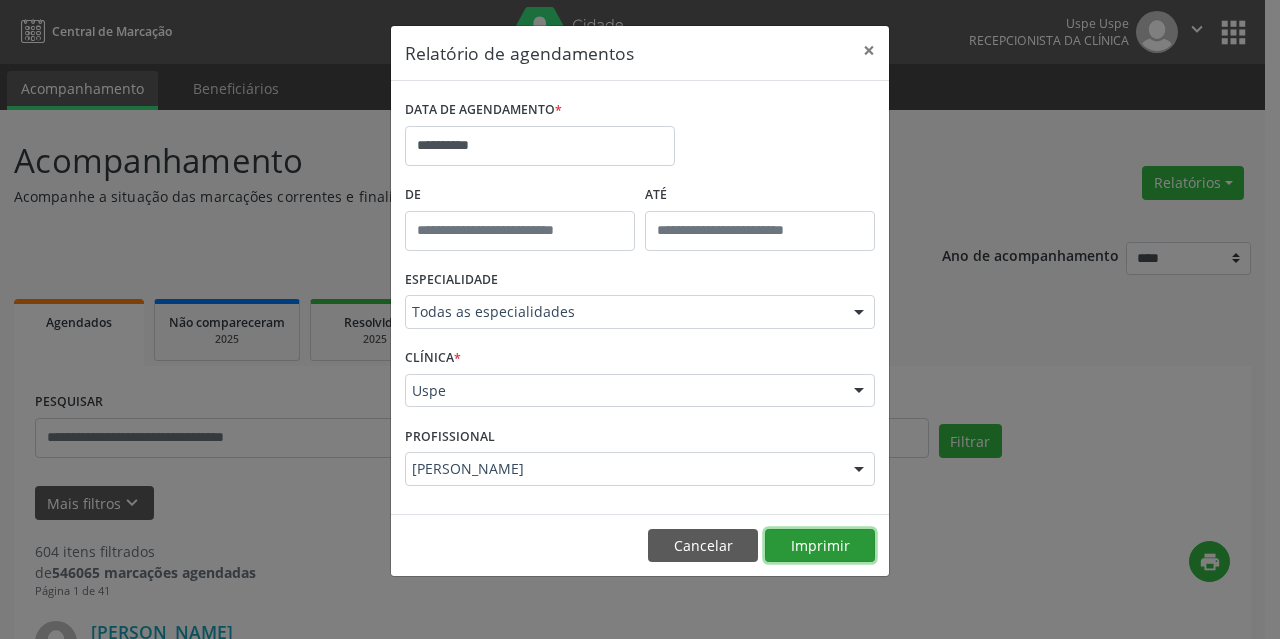 click on "Imprimir" at bounding box center [820, 546] 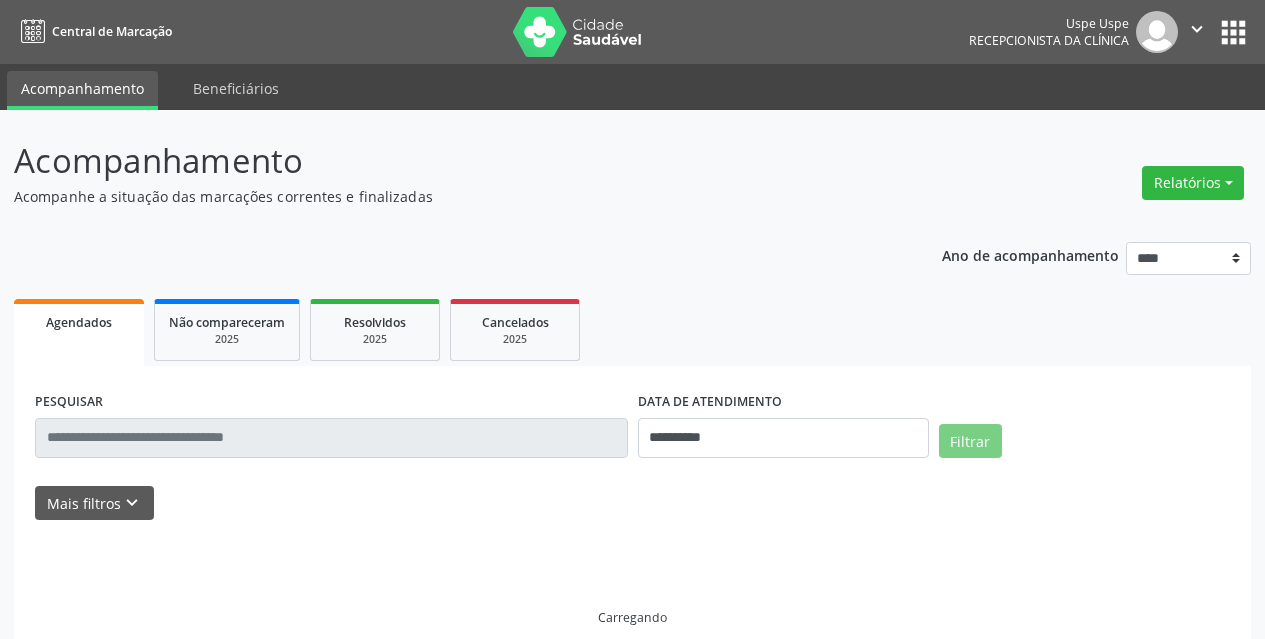 scroll, scrollTop: 0, scrollLeft: 0, axis: both 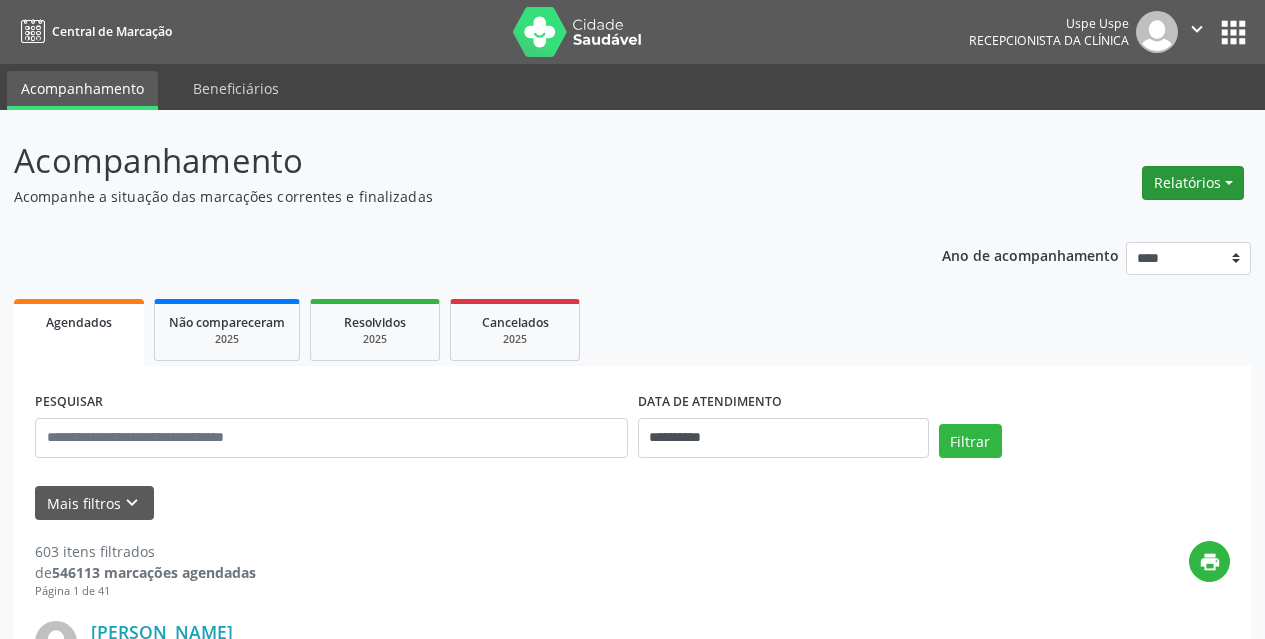 click on "Relatórios" at bounding box center [1193, 183] 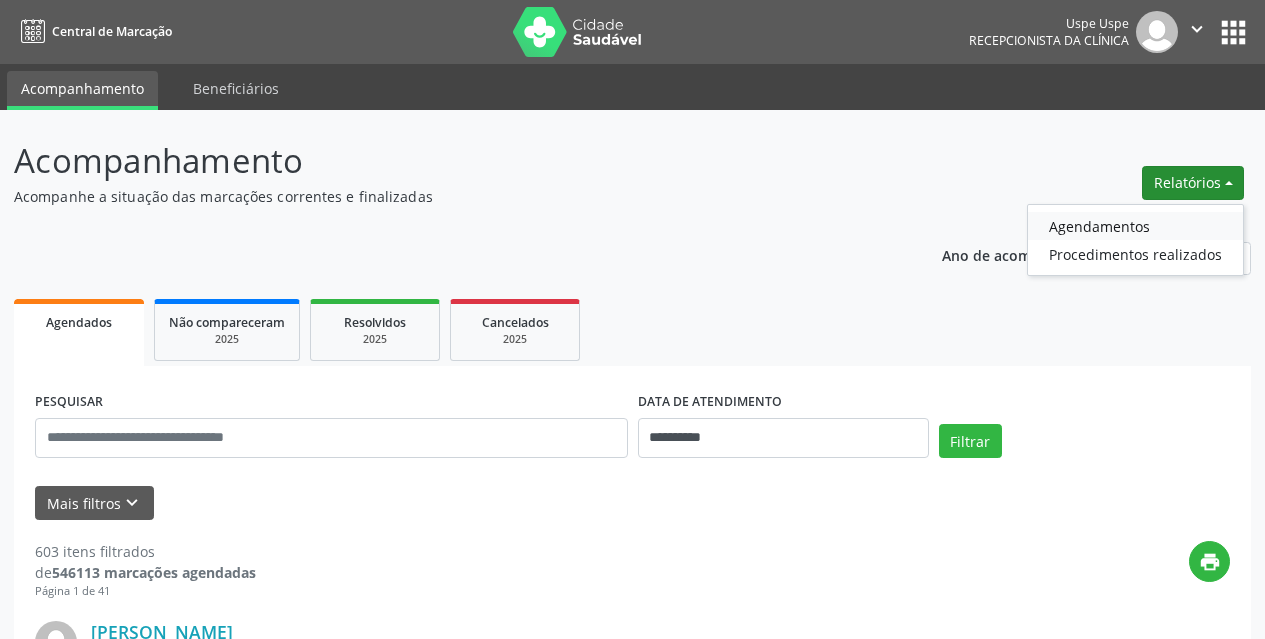 click on "Agendamentos" at bounding box center [1135, 226] 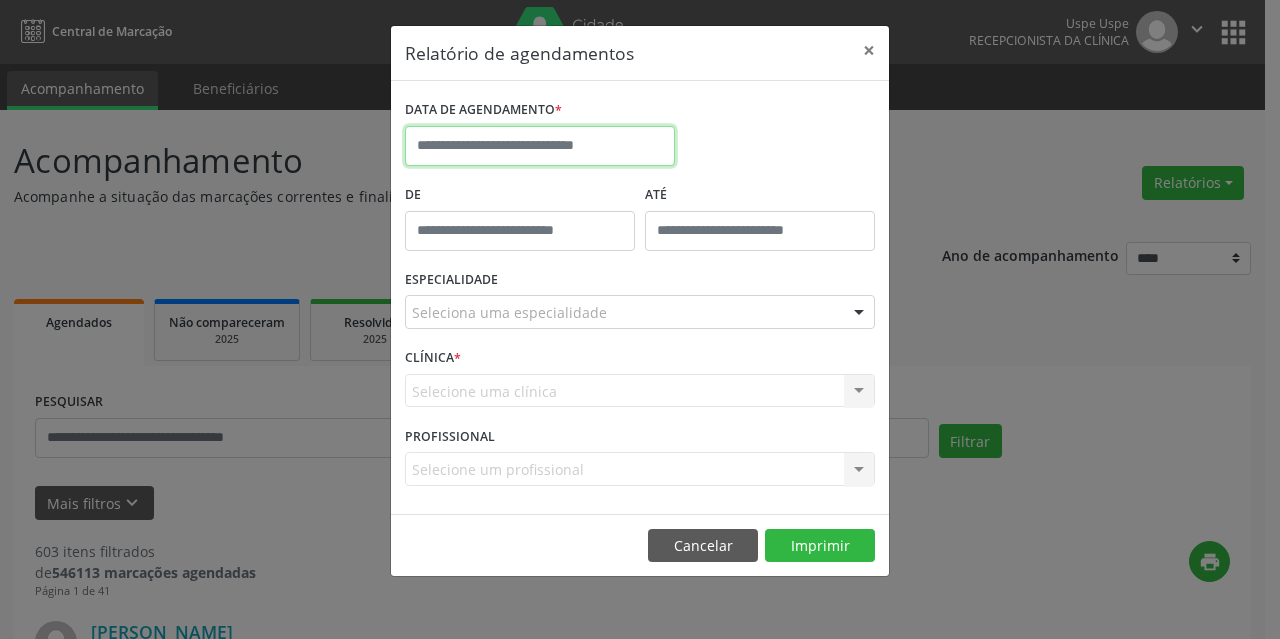 click at bounding box center (540, 146) 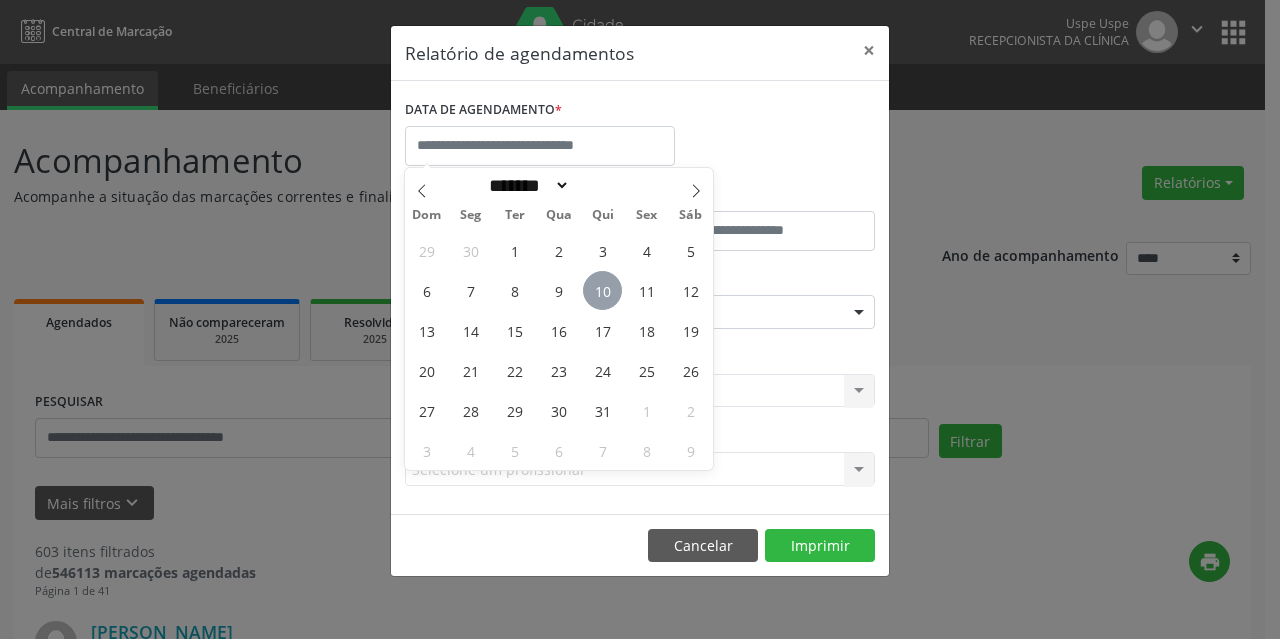 click on "10" at bounding box center (602, 290) 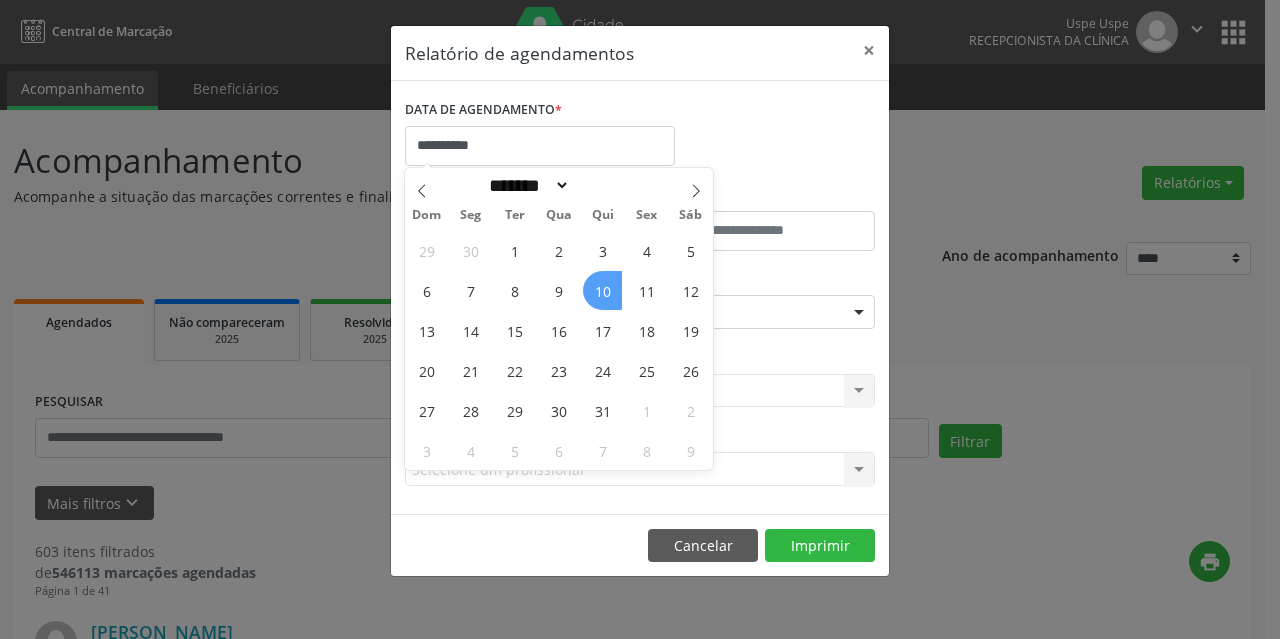 click on "10" at bounding box center [602, 290] 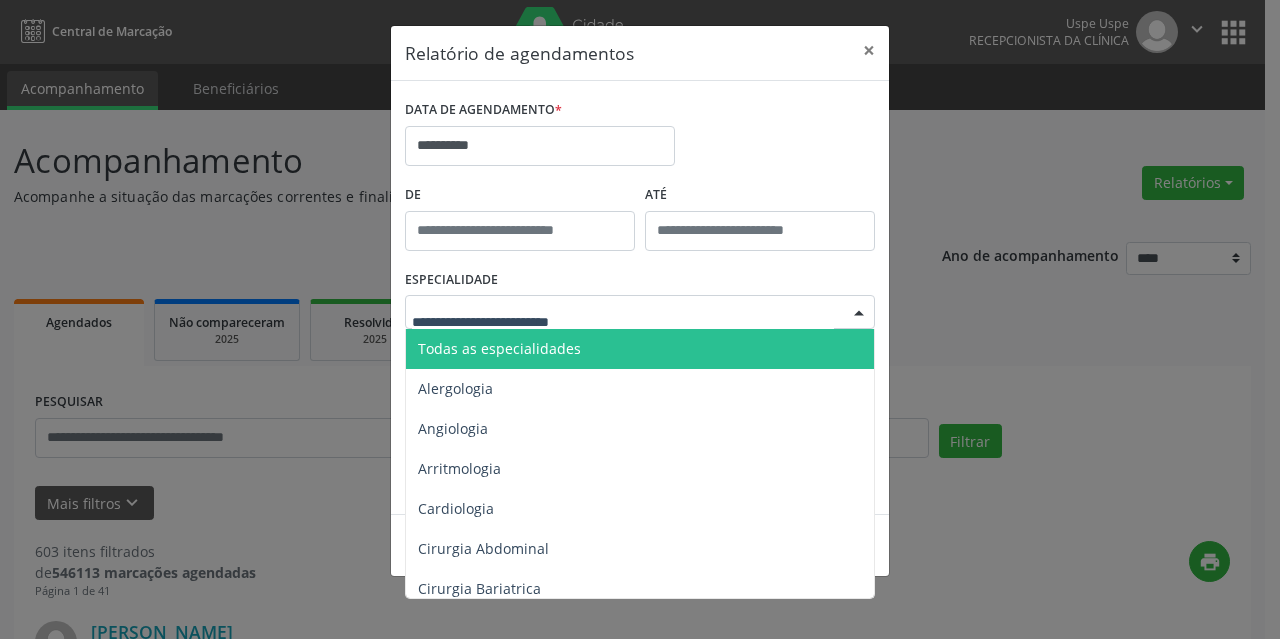 click on "Todas as especialidades" at bounding box center [499, 348] 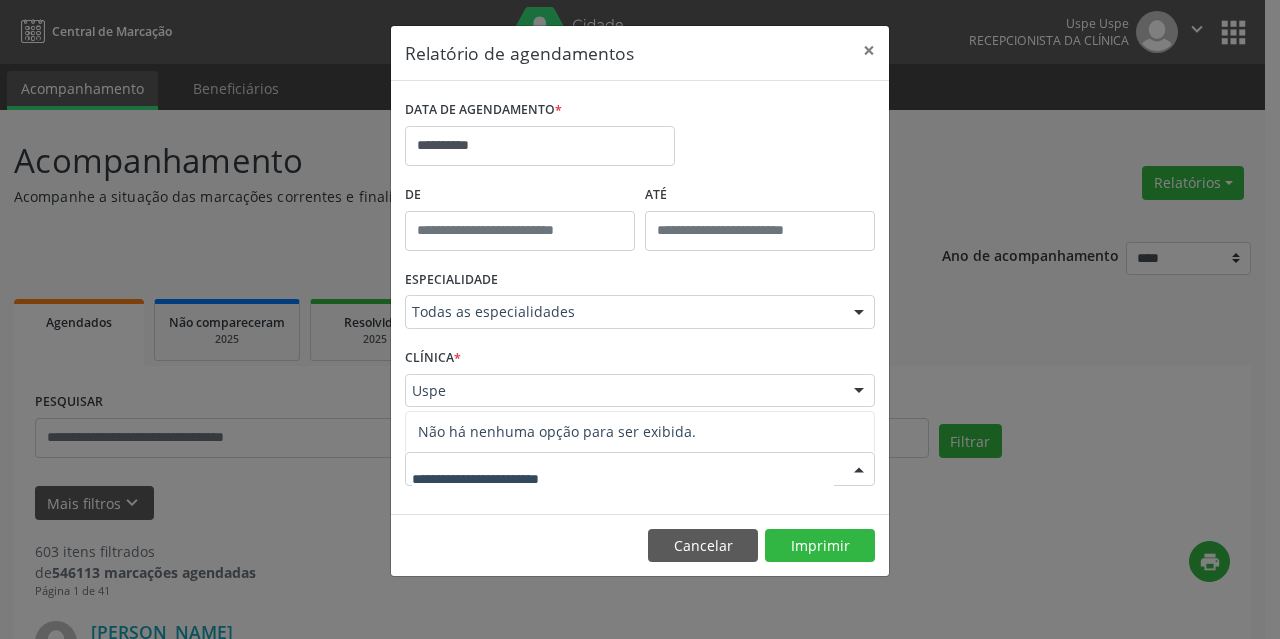 click on "CLÍNICA
*
Uspe         Uspe
Nenhum resultado encontrado para: "   "
Não há nenhuma opção para ser exibida." at bounding box center (640, 382) 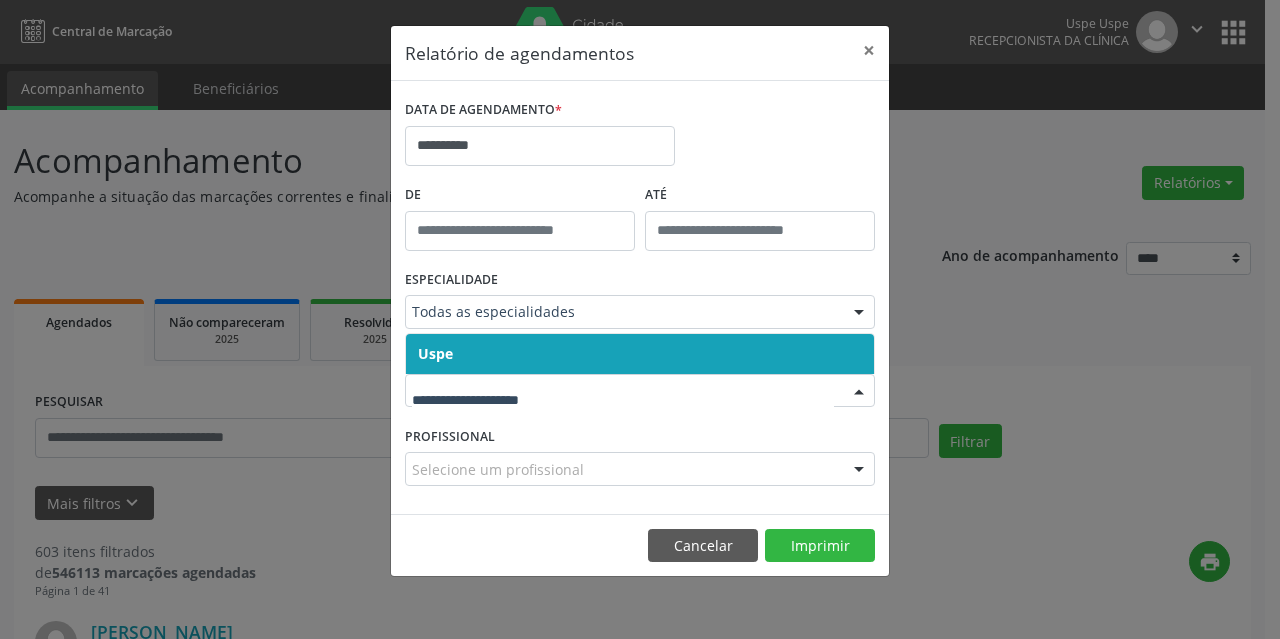click on "Uspe" at bounding box center [640, 354] 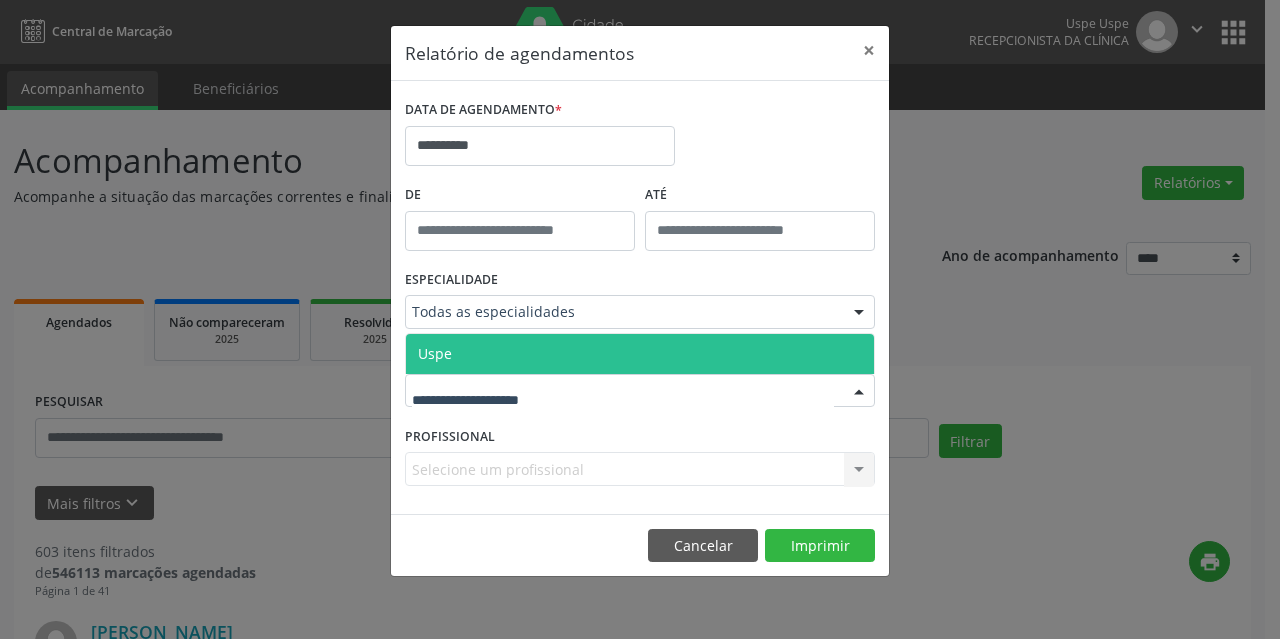 click on "Uspe" at bounding box center (435, 353) 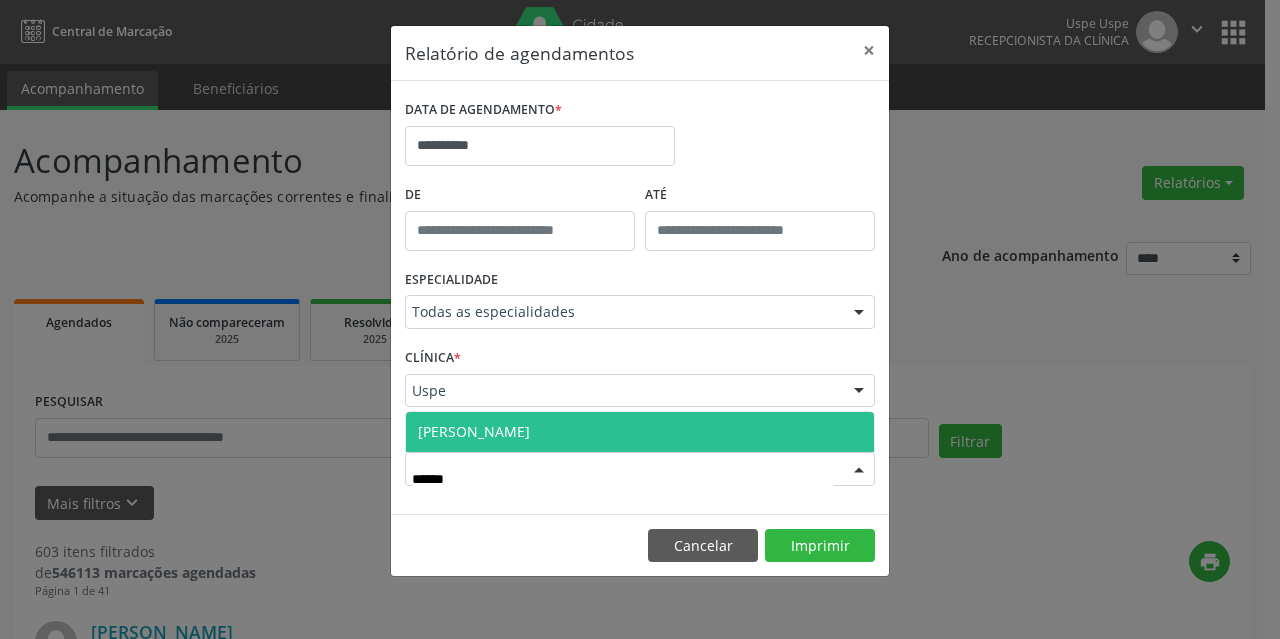 type on "*******" 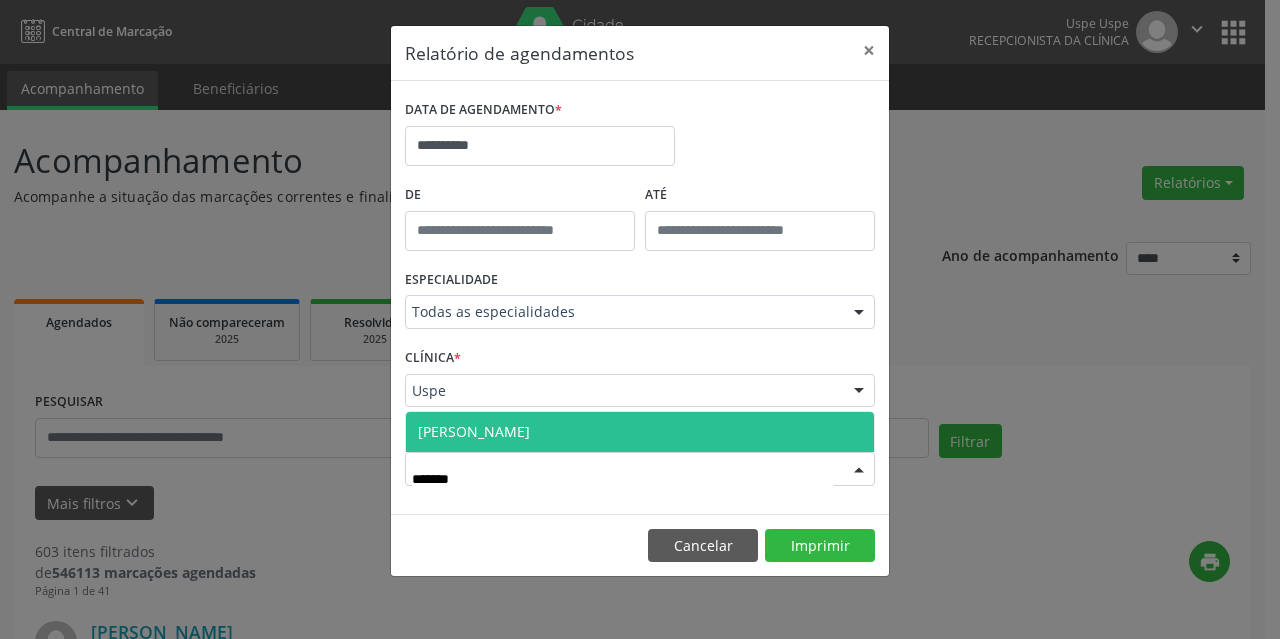 click on "[PERSON_NAME]" at bounding box center (474, 431) 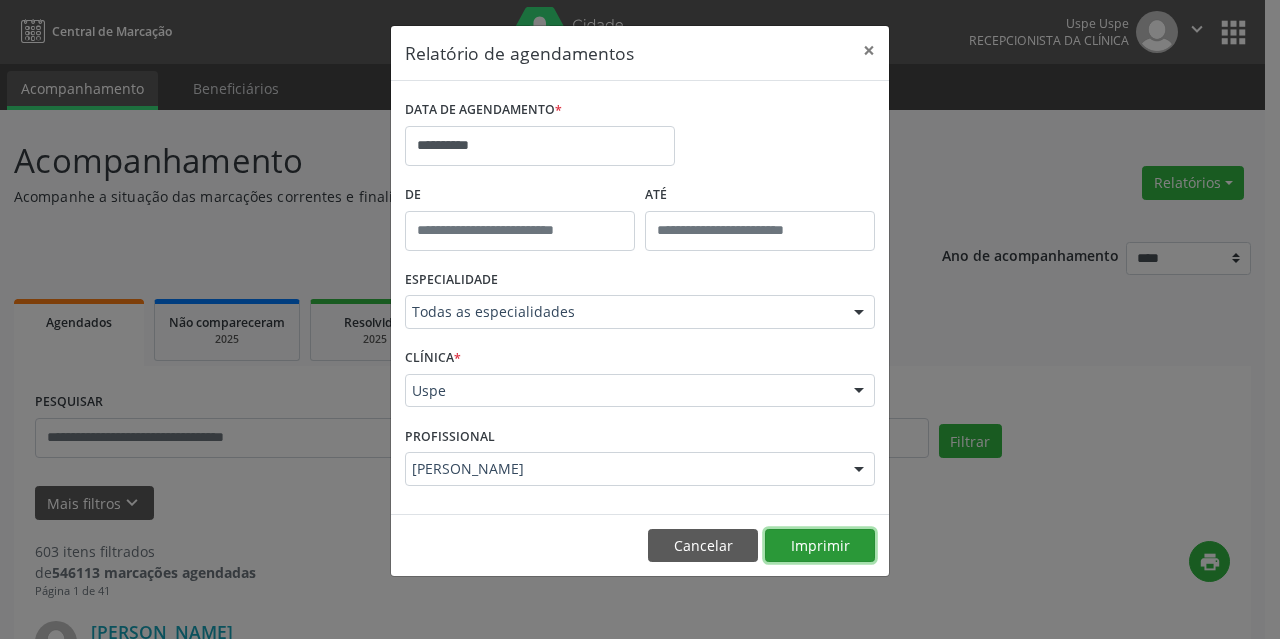 click on "Imprimir" at bounding box center [820, 546] 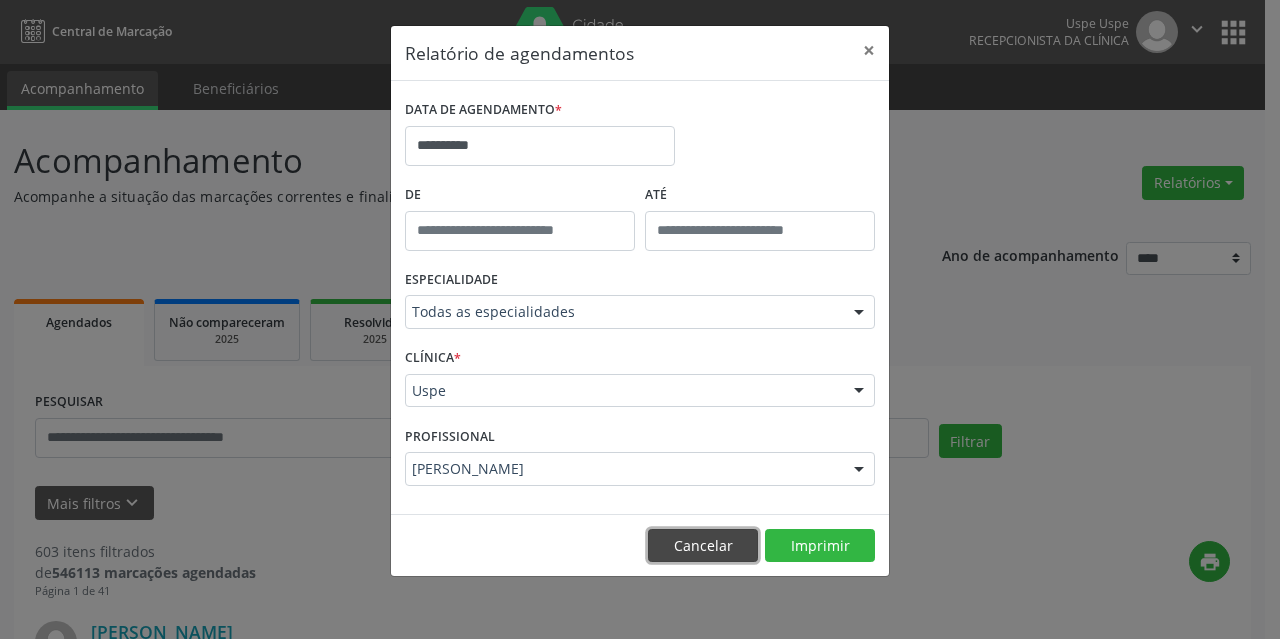 click on "Cancelar" at bounding box center [703, 546] 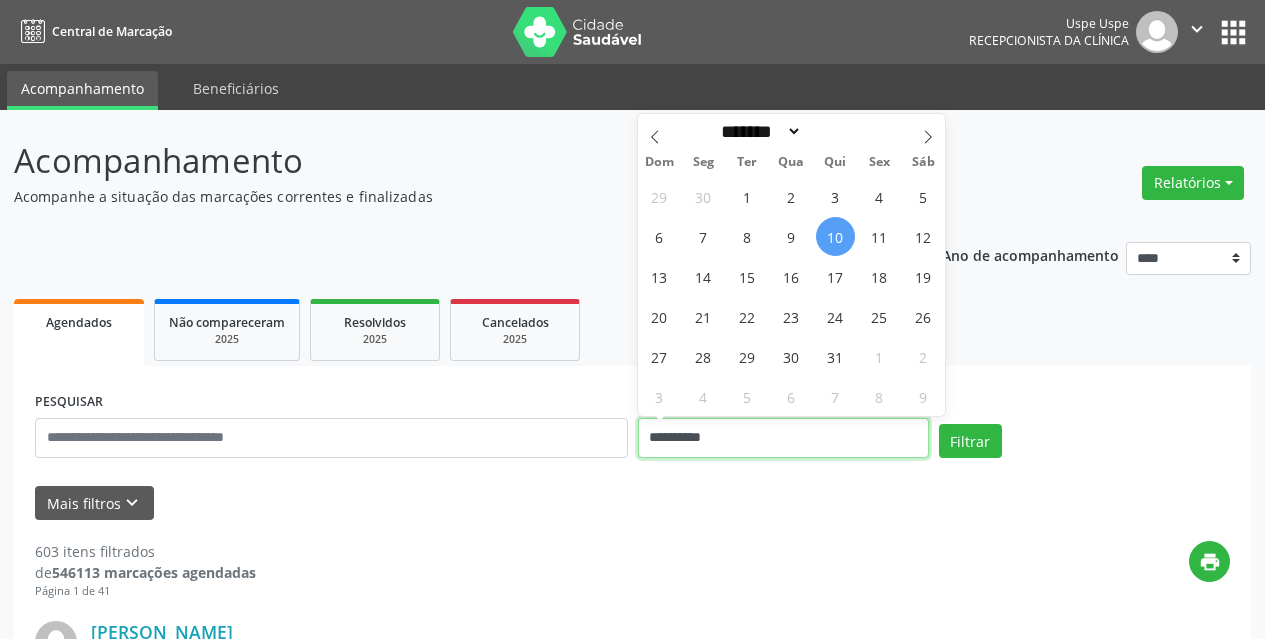 drag, startPoint x: 769, startPoint y: 433, endPoint x: 264, endPoint y: 494, distance: 508.6708 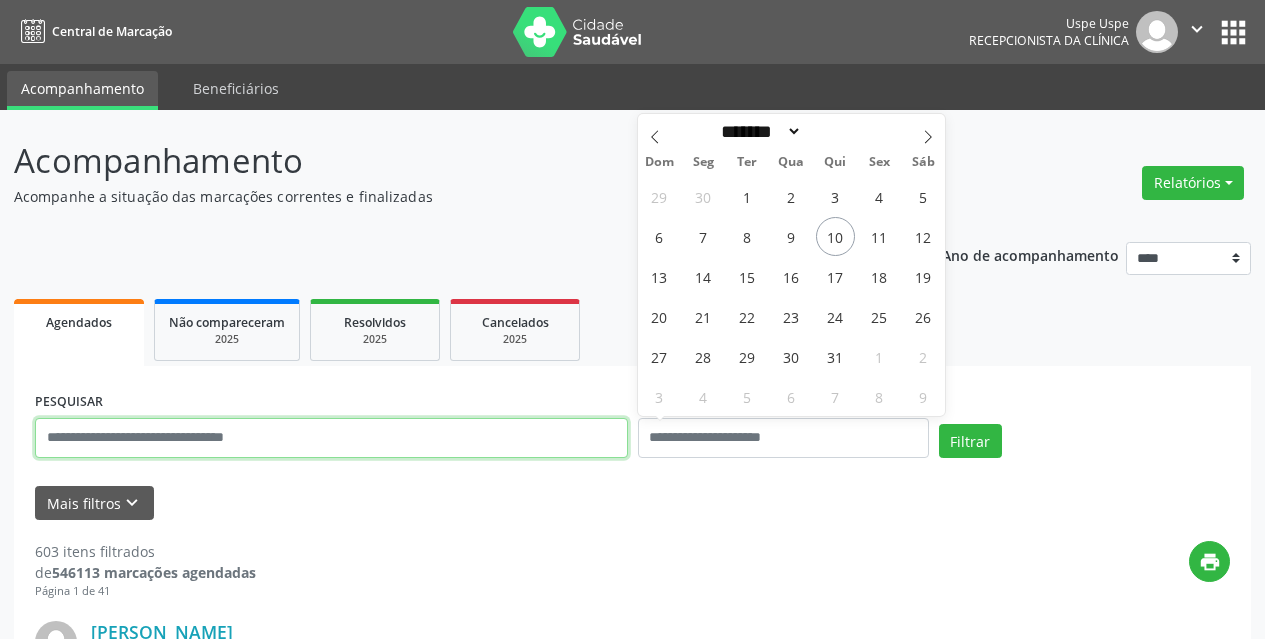 click at bounding box center (331, 438) 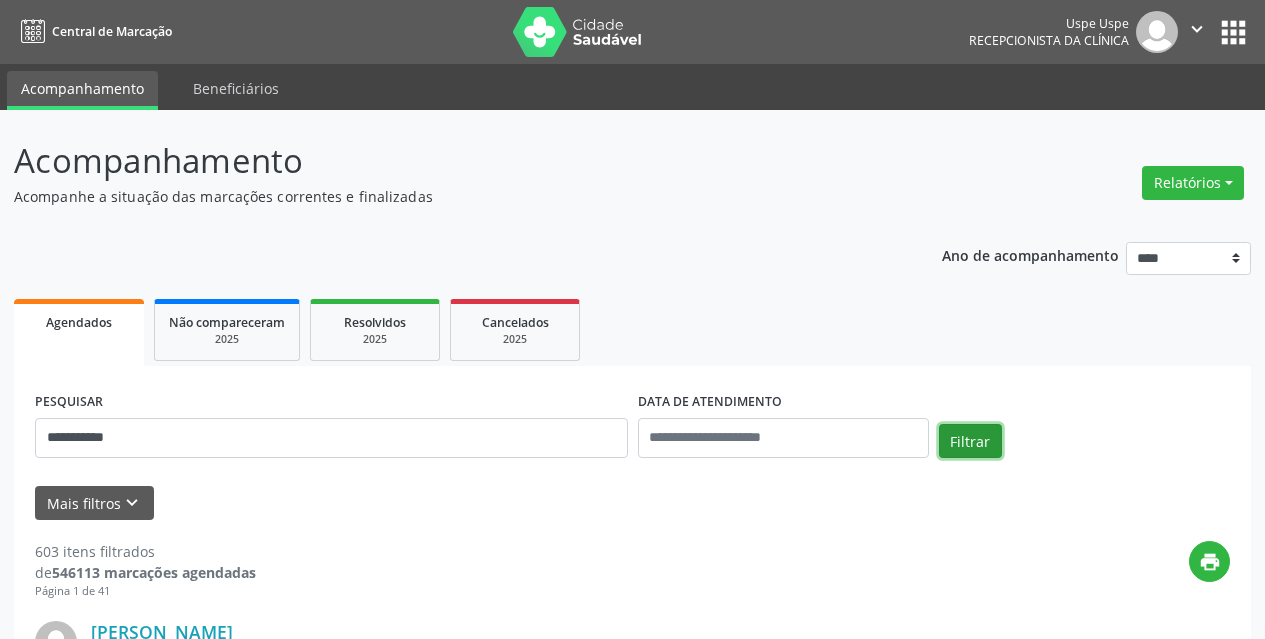 click on "Filtrar" at bounding box center [970, 441] 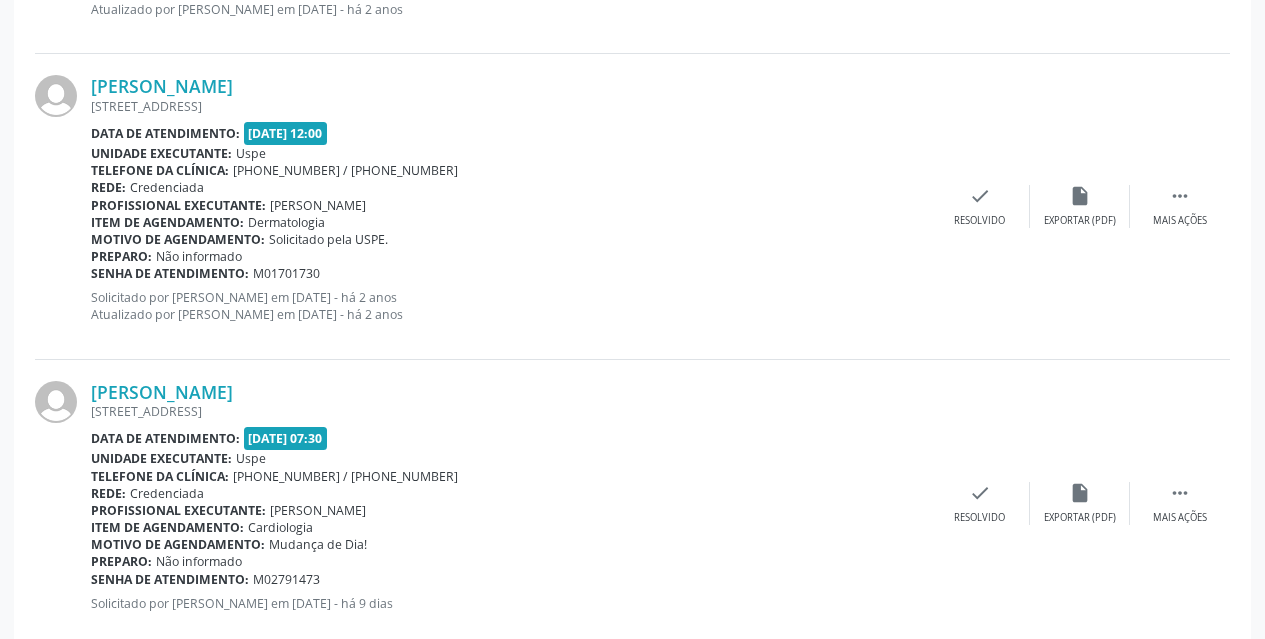 scroll, scrollTop: 3643, scrollLeft: 0, axis: vertical 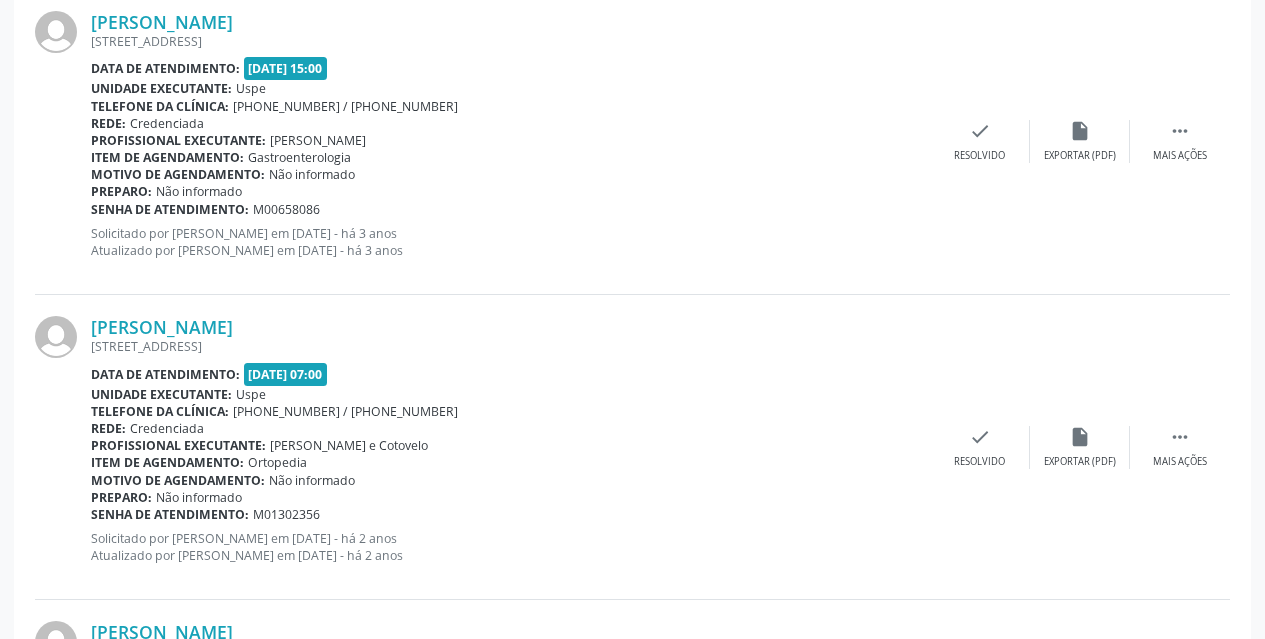 click at bounding box center (63, -164) 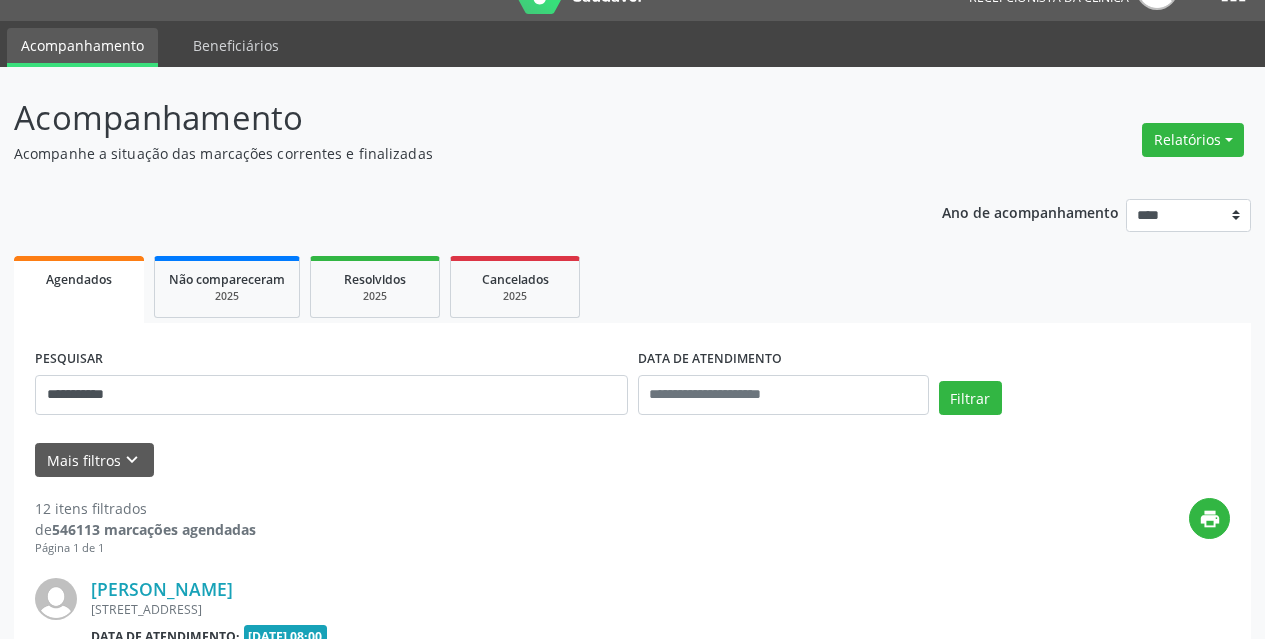 scroll, scrollTop: 0, scrollLeft: 0, axis: both 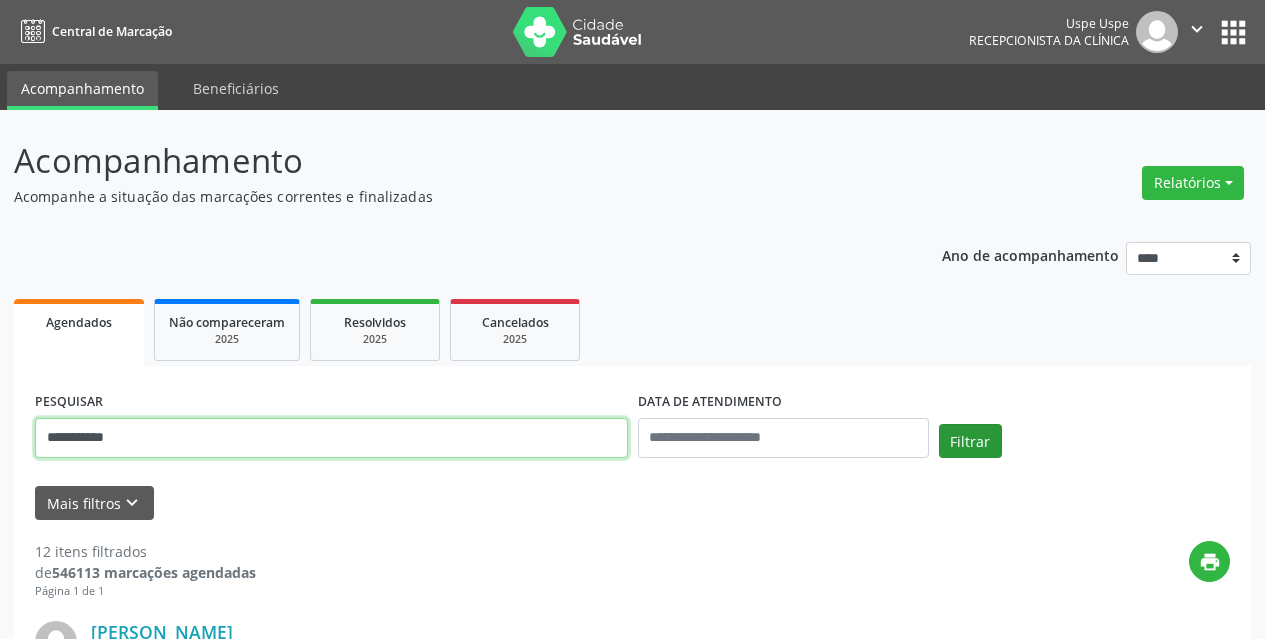 drag, startPoint x: 173, startPoint y: 439, endPoint x: 975, endPoint y: 429, distance: 802.0623 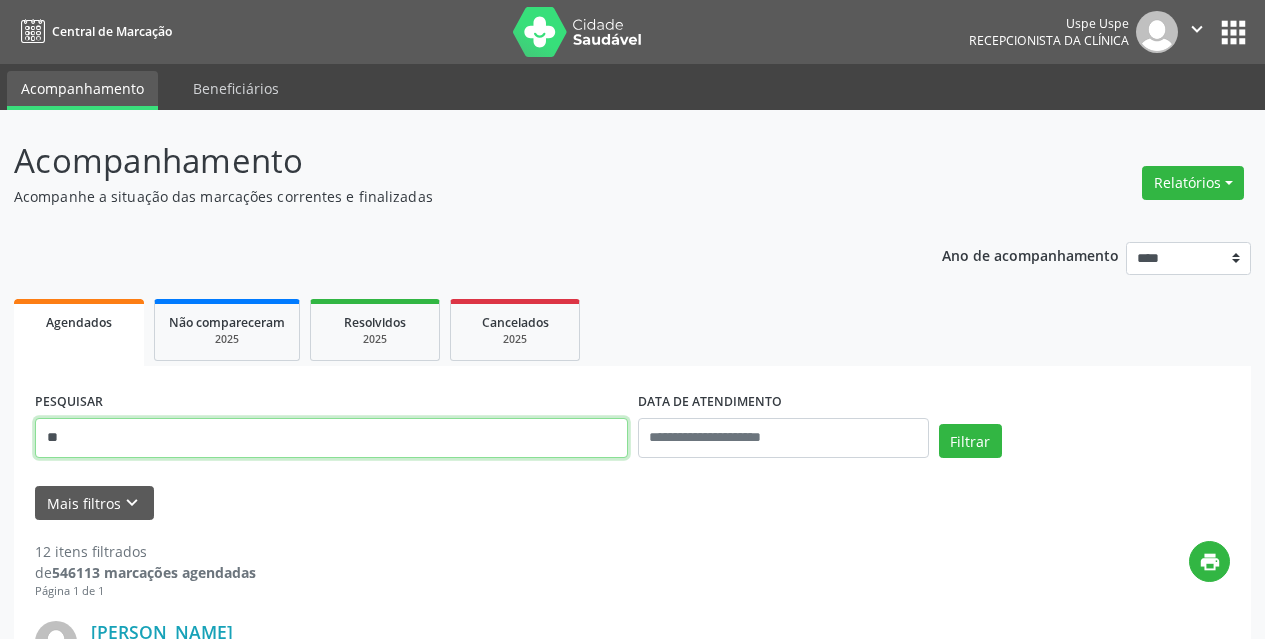 type on "*" 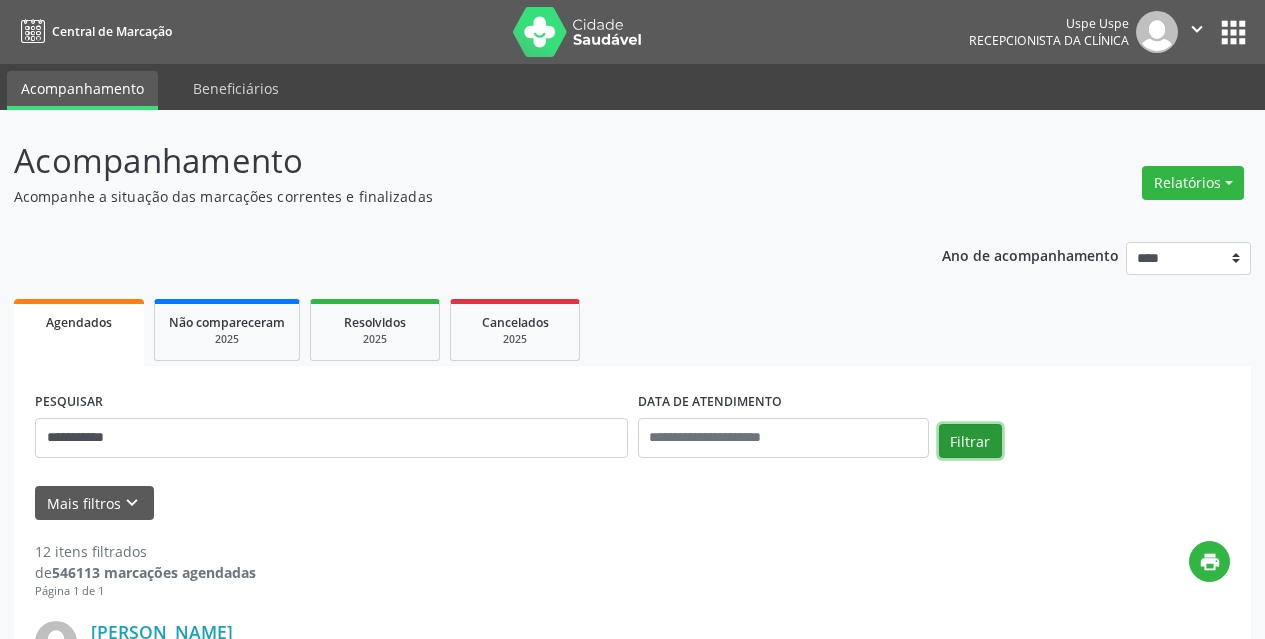 click on "Filtrar" at bounding box center [970, 441] 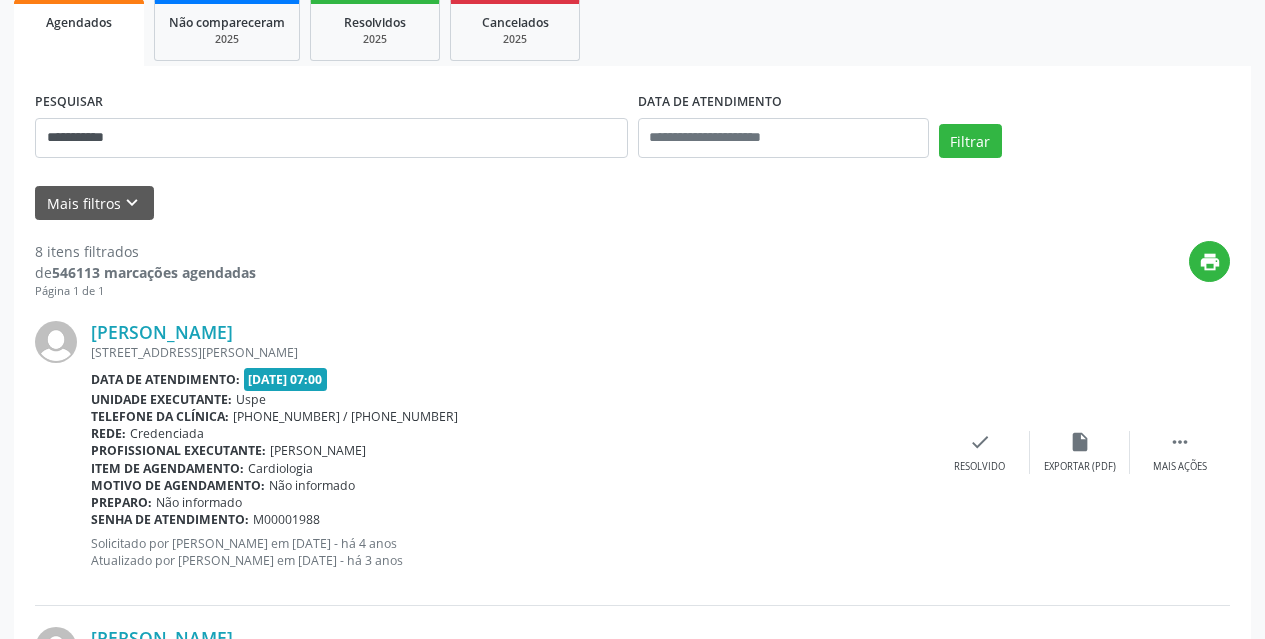 scroll, scrollTop: 100, scrollLeft: 0, axis: vertical 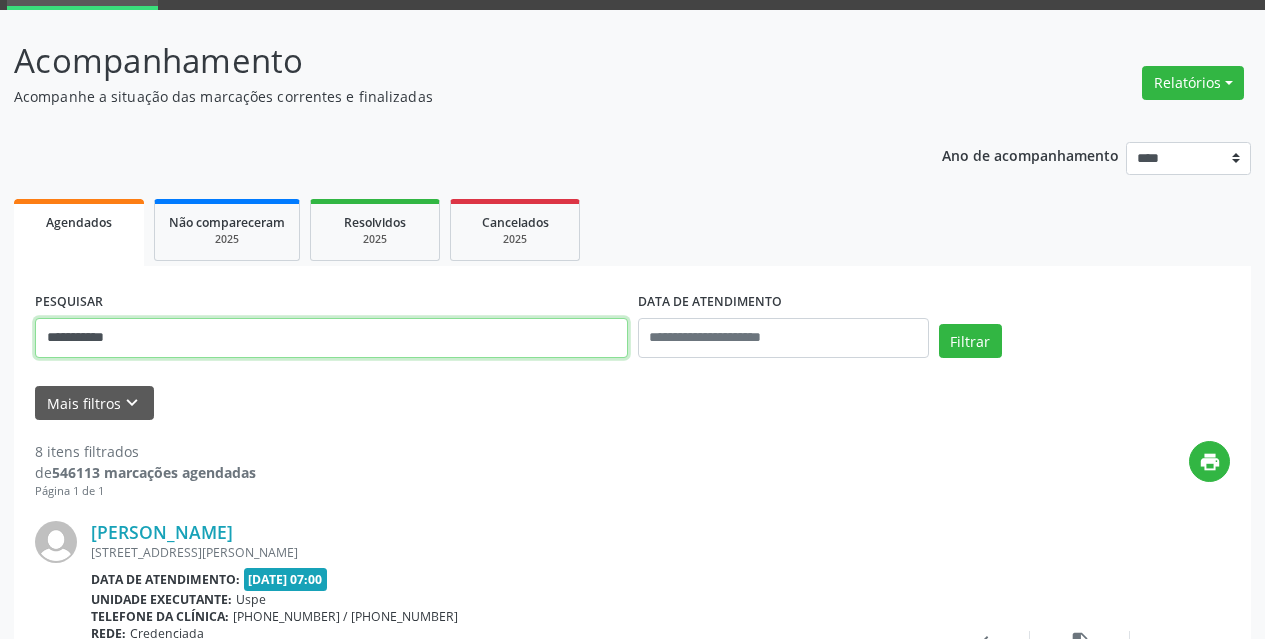 drag, startPoint x: 208, startPoint y: 337, endPoint x: 0, endPoint y: 361, distance: 209.38004 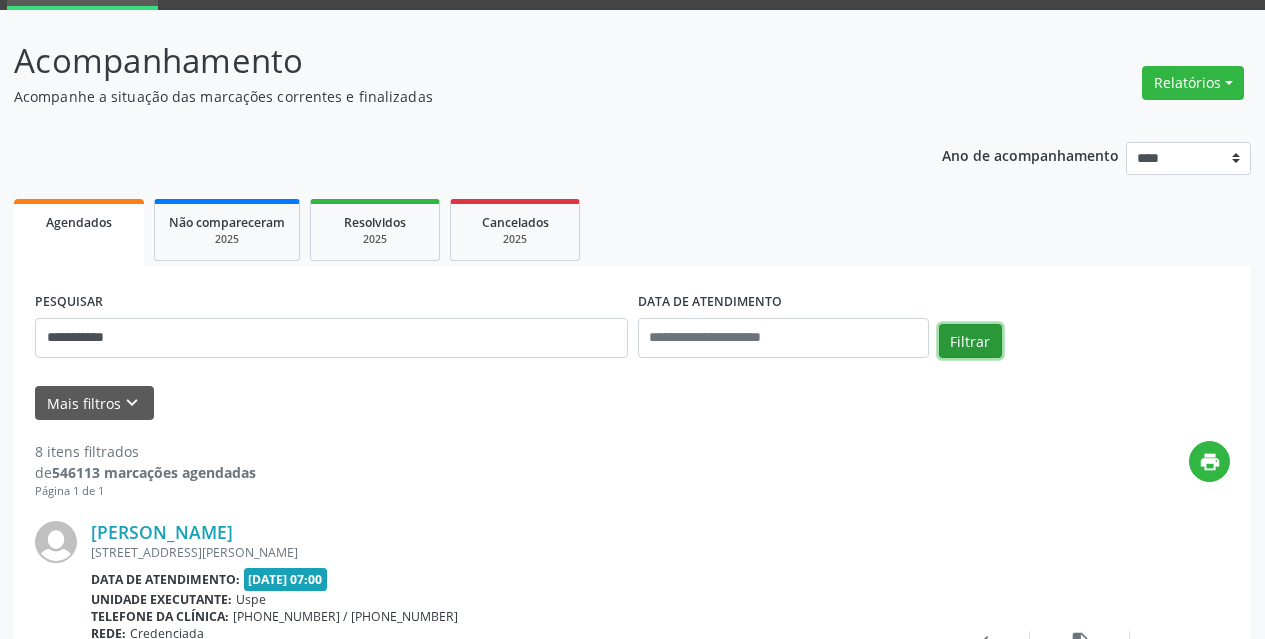 click on "Filtrar" at bounding box center (970, 341) 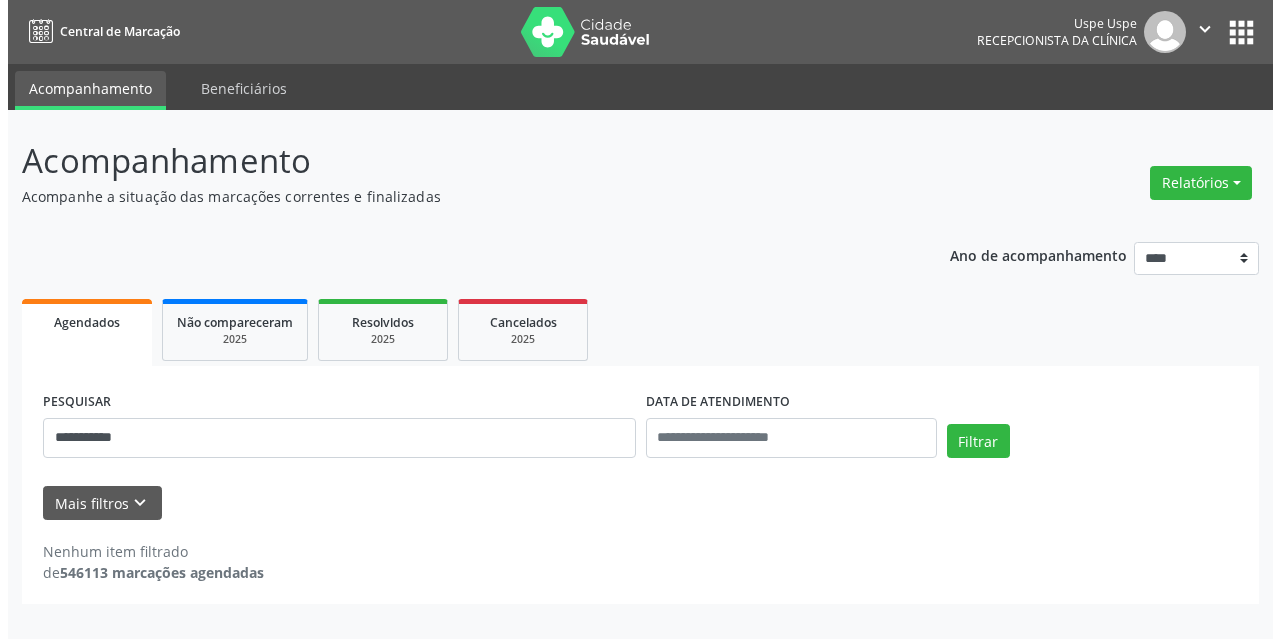 scroll, scrollTop: 0, scrollLeft: 0, axis: both 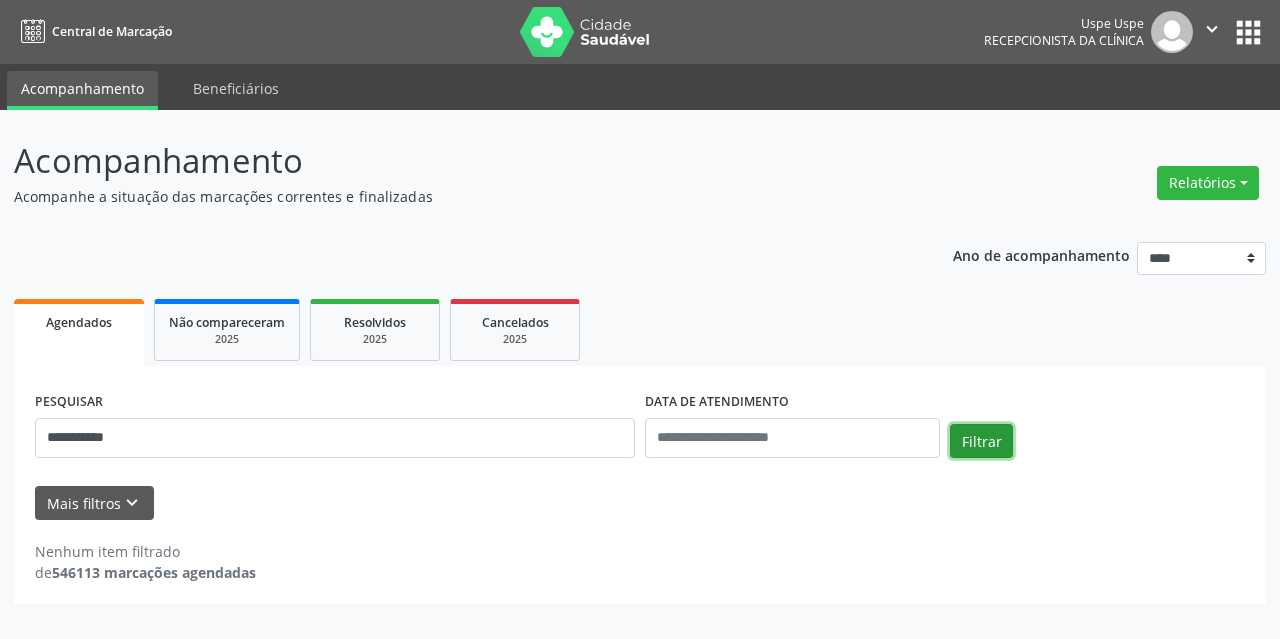 click on "Filtrar" at bounding box center (981, 441) 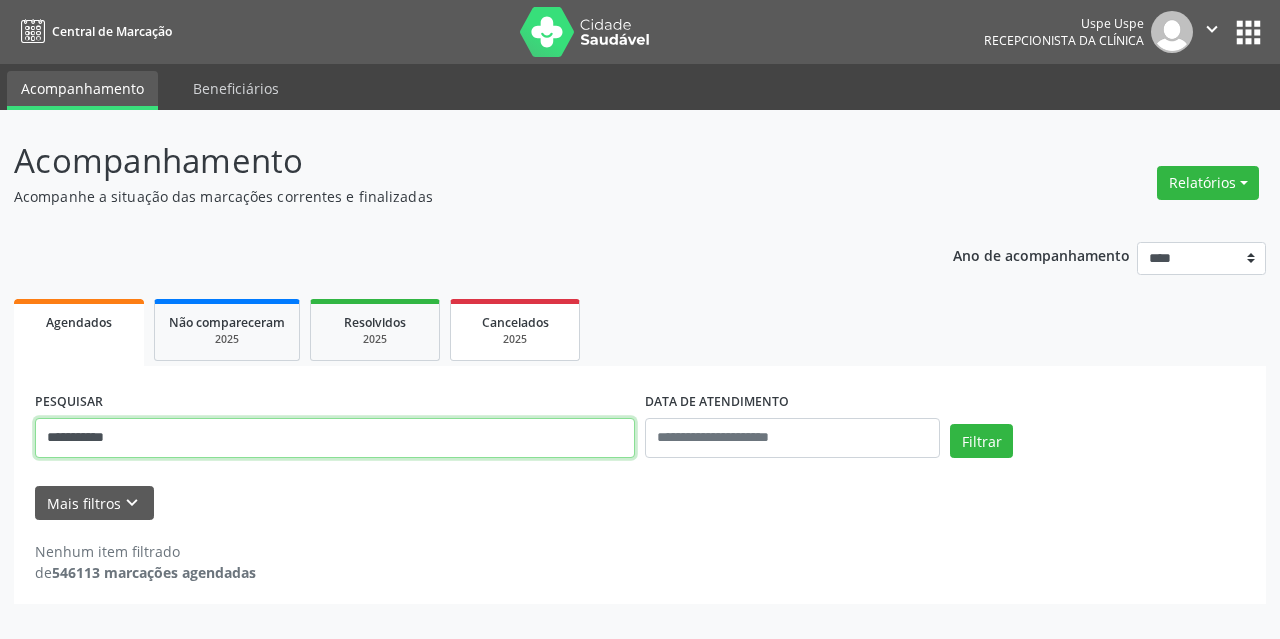drag, startPoint x: 184, startPoint y: 438, endPoint x: 523, endPoint y: 355, distance: 349.0129 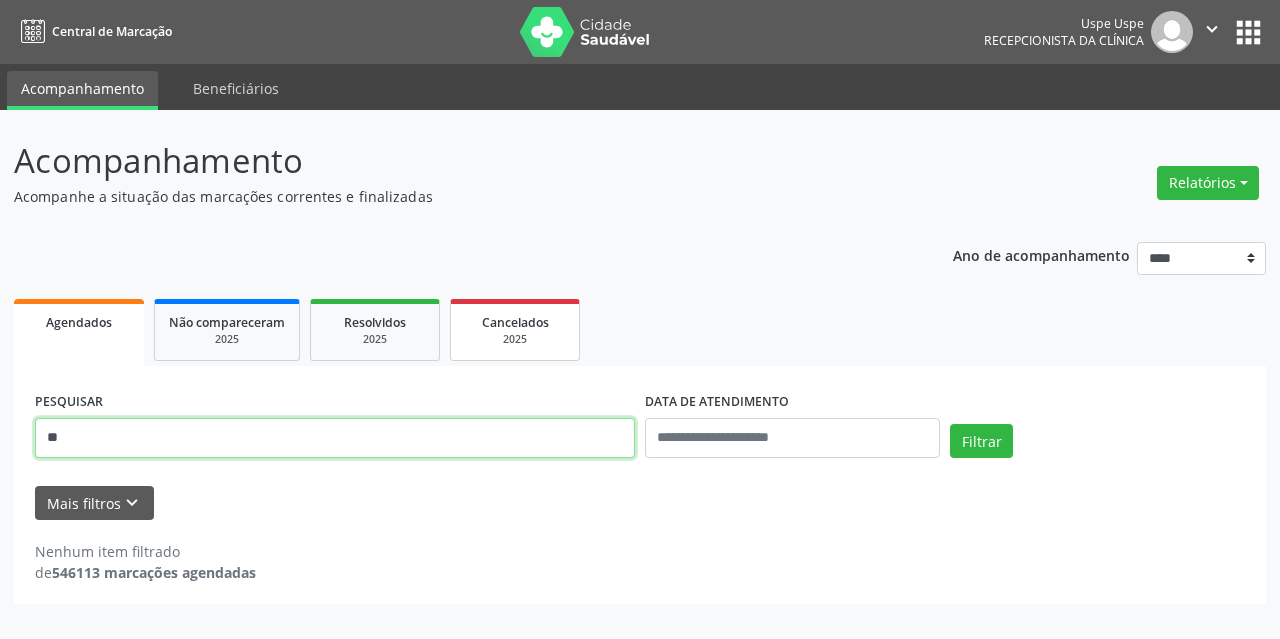 type on "*" 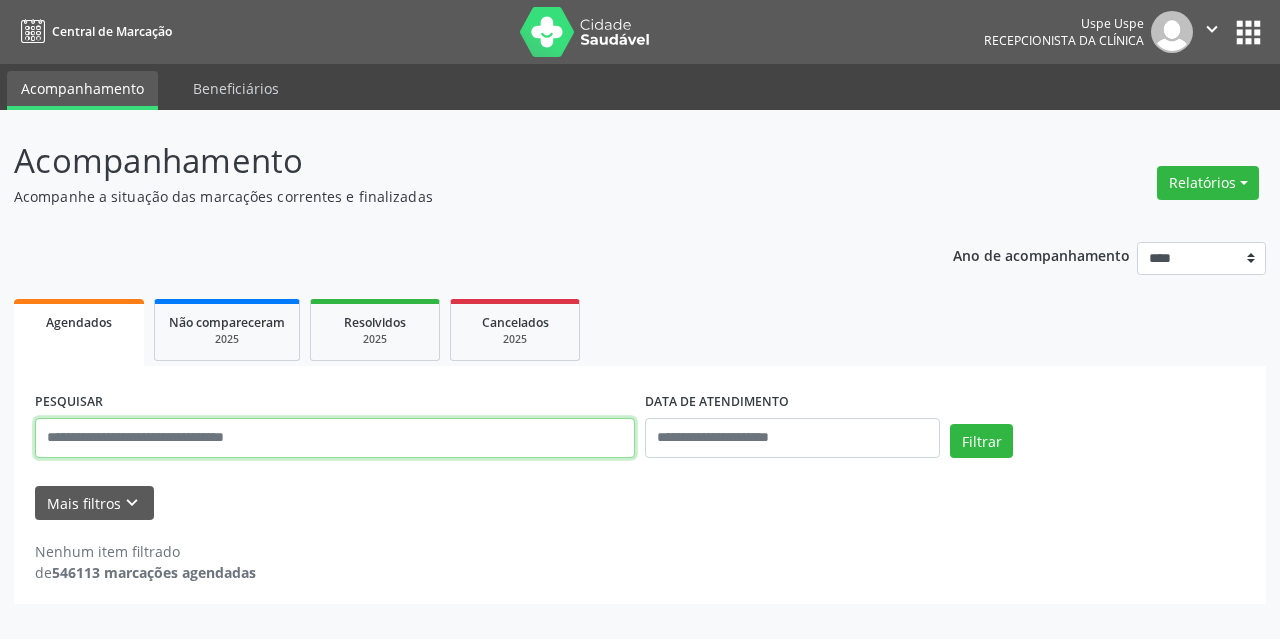 type 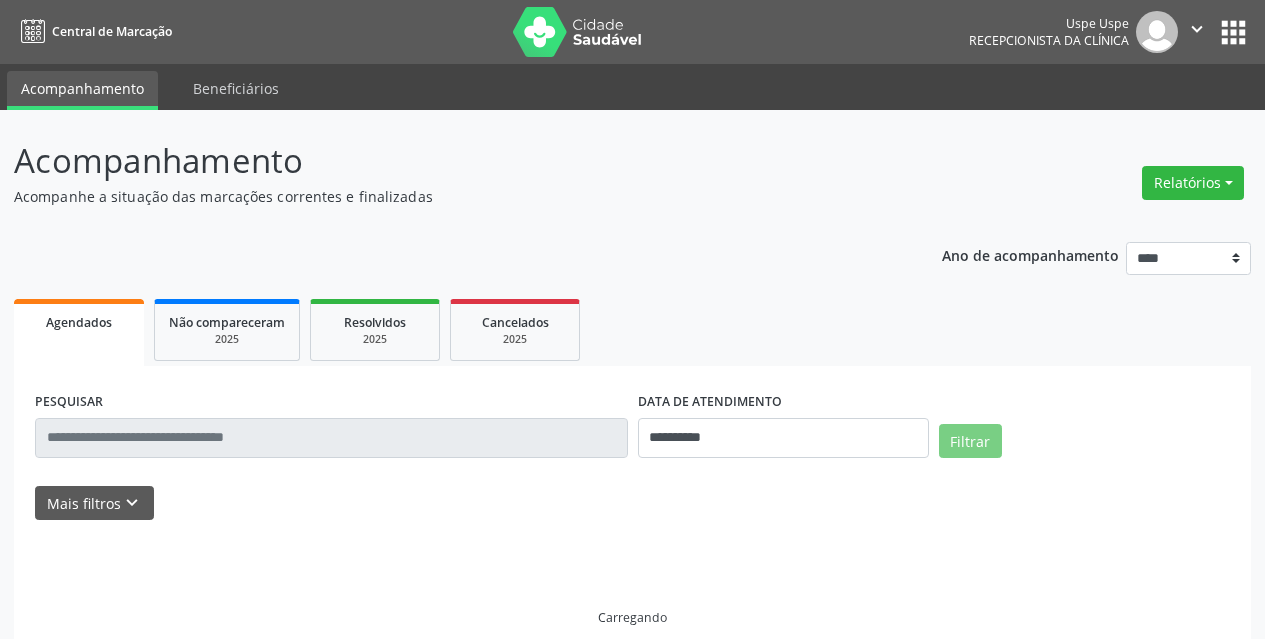 select on "*" 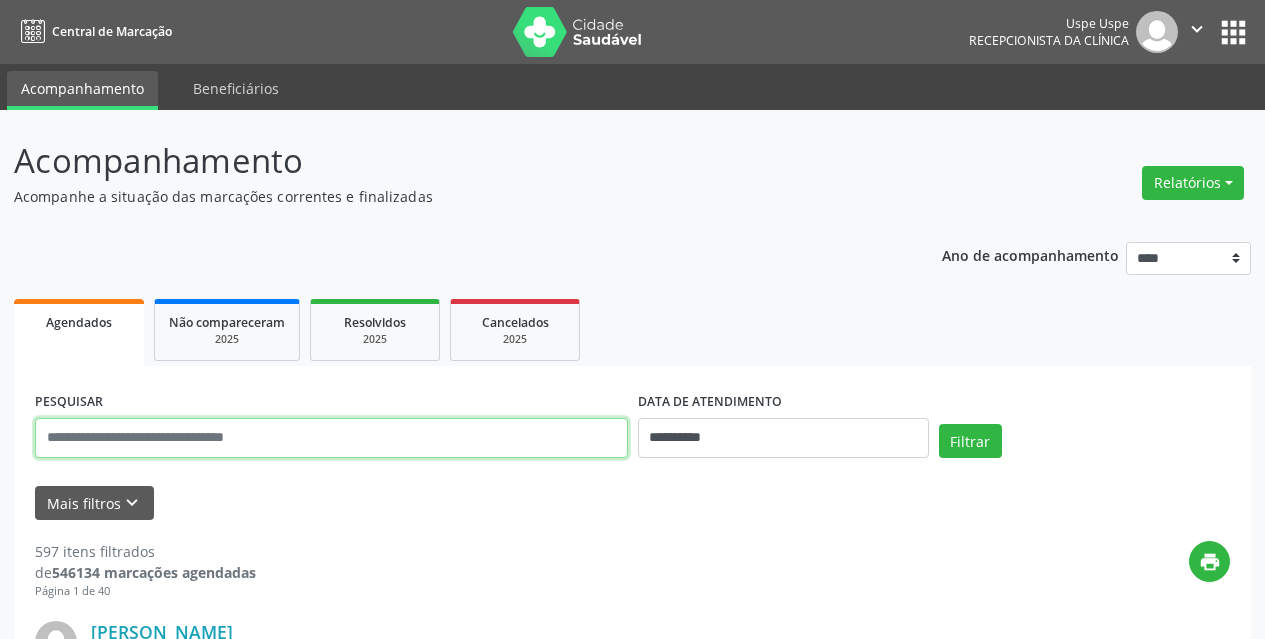 click at bounding box center (331, 438) 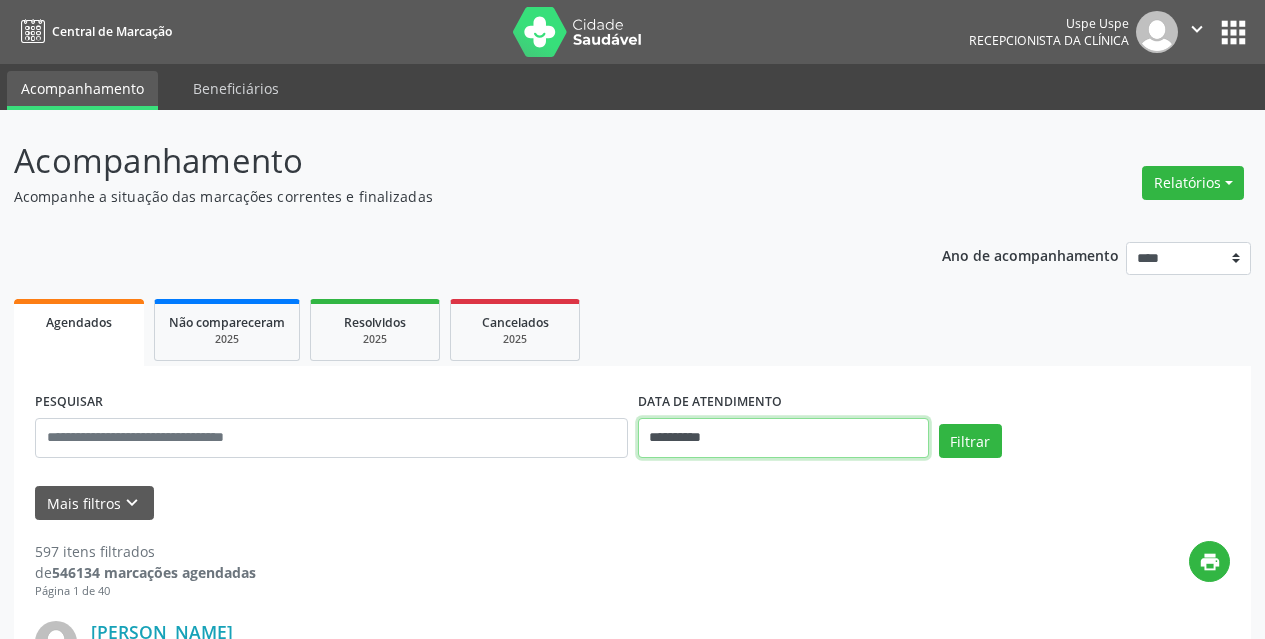 click on "**********" at bounding box center [783, 438] 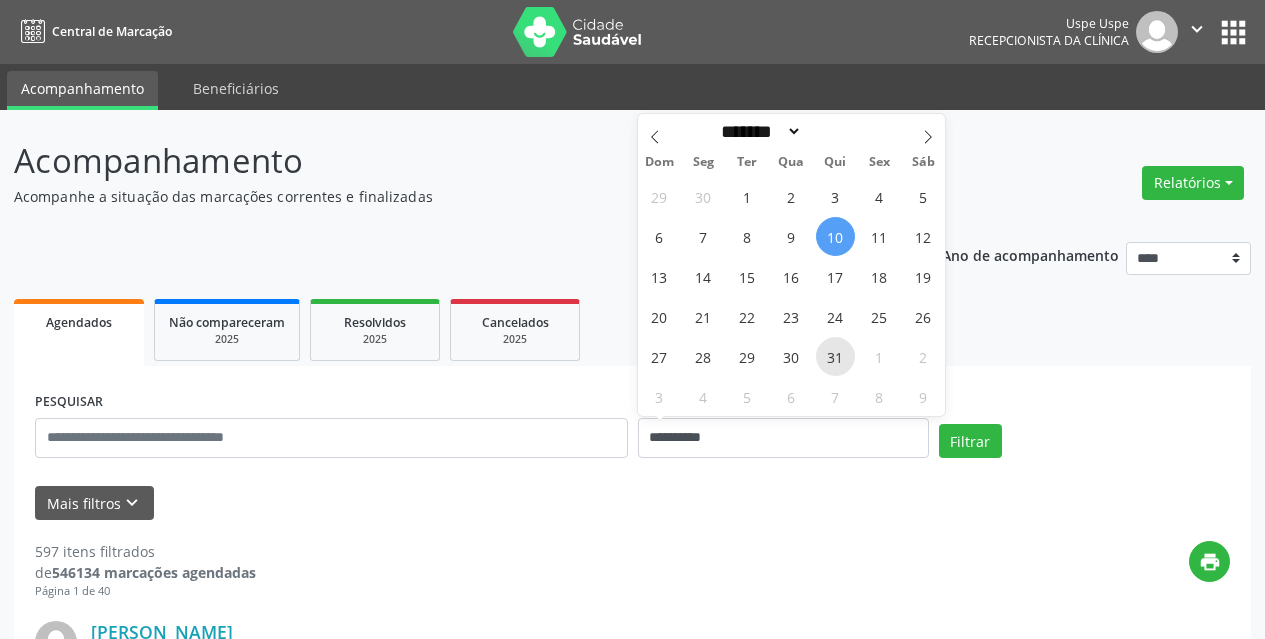 click on "31" at bounding box center (835, 356) 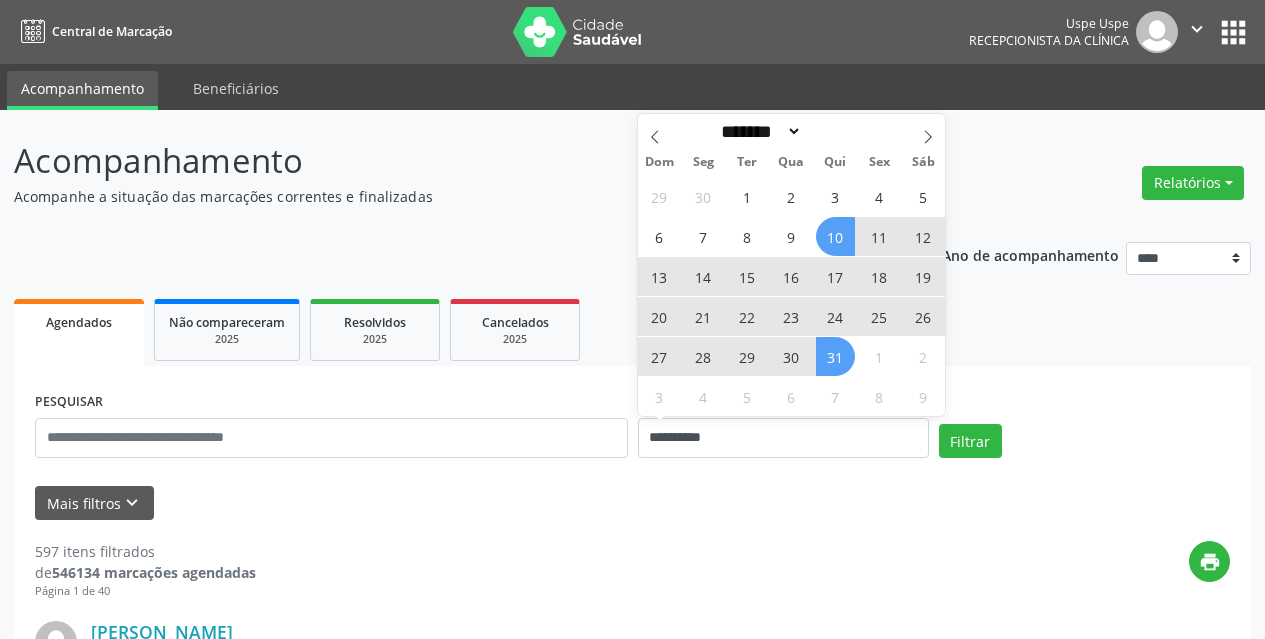 click on "10" at bounding box center (835, 236) 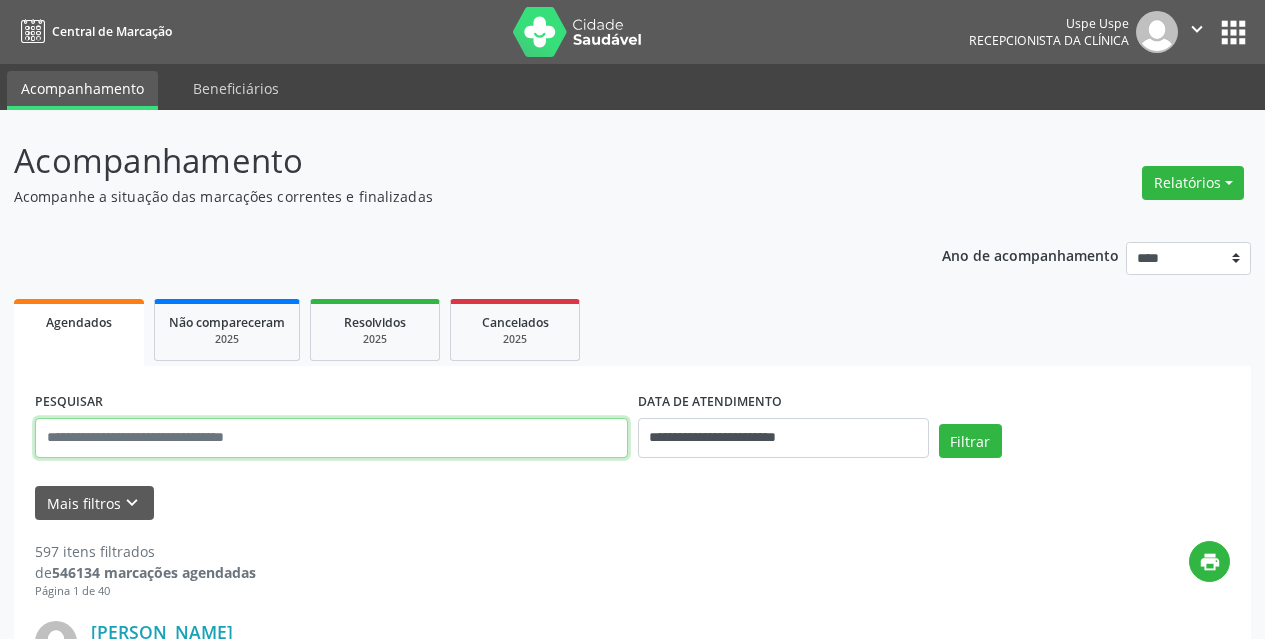 click at bounding box center [331, 438] 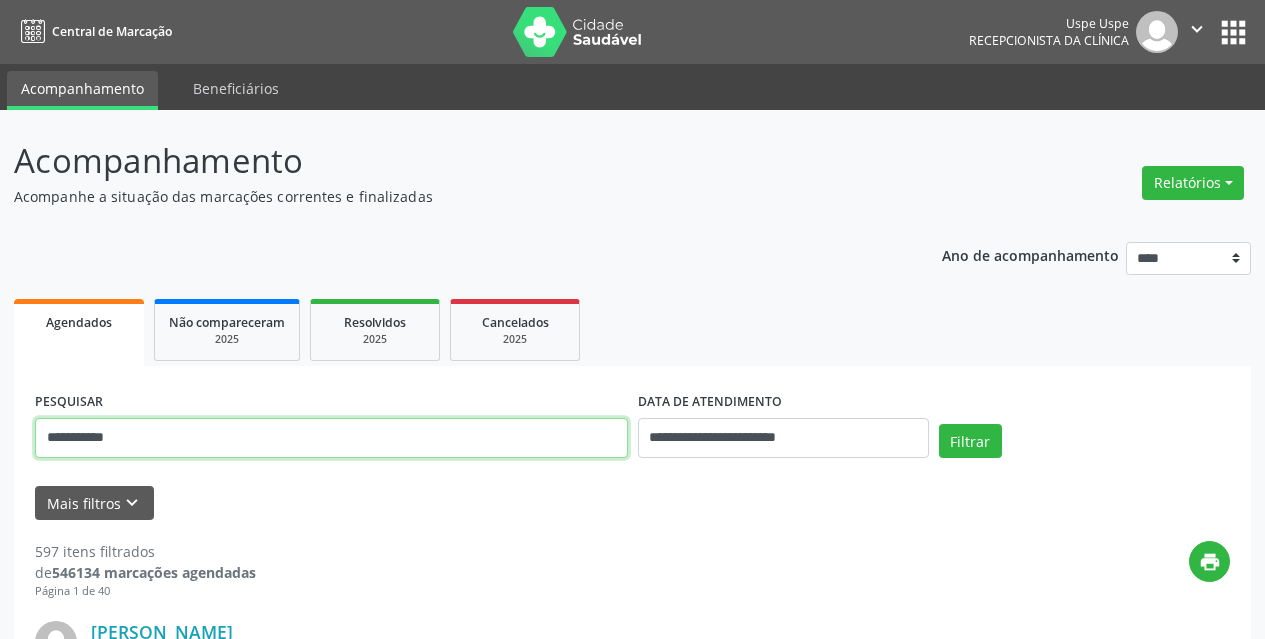 type on "**********" 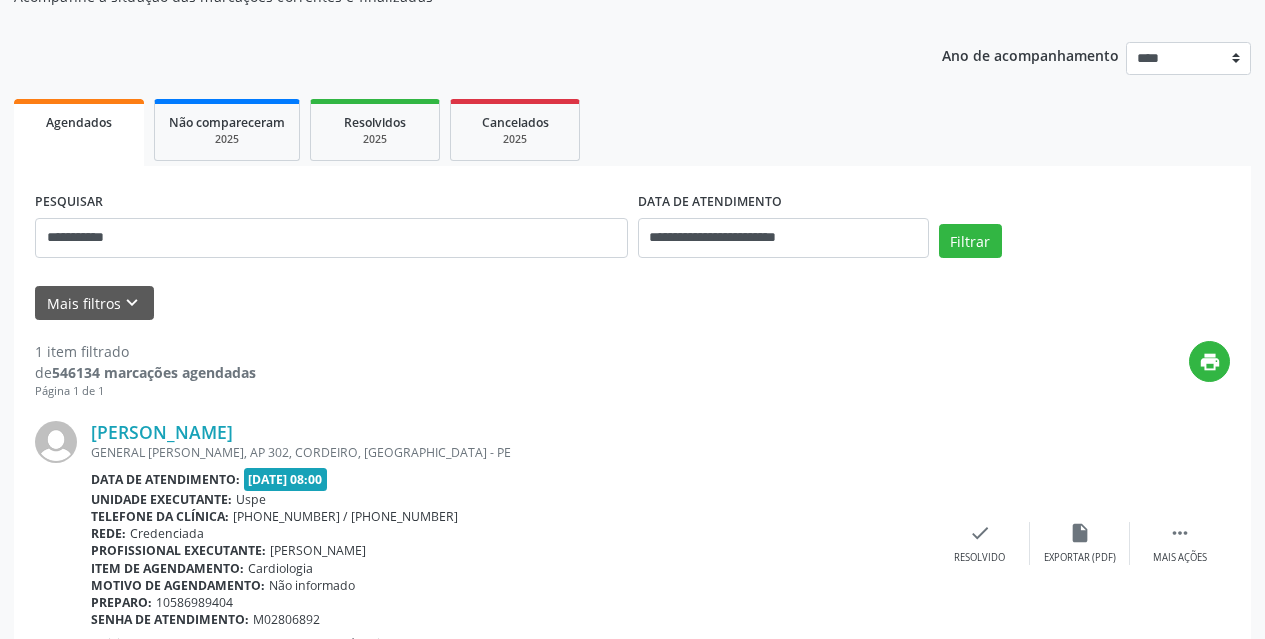 scroll, scrollTop: 283, scrollLeft: 0, axis: vertical 